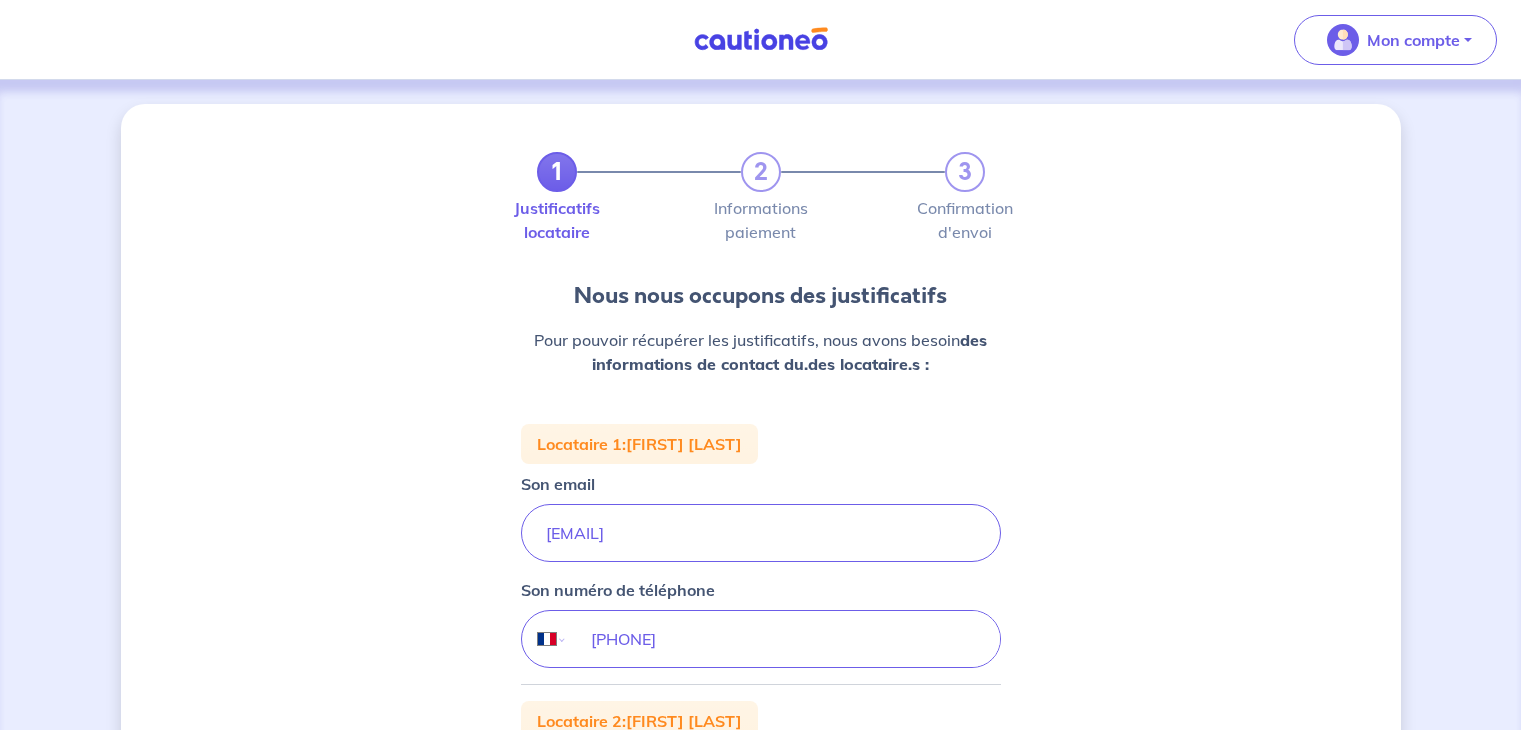 select on "FR" 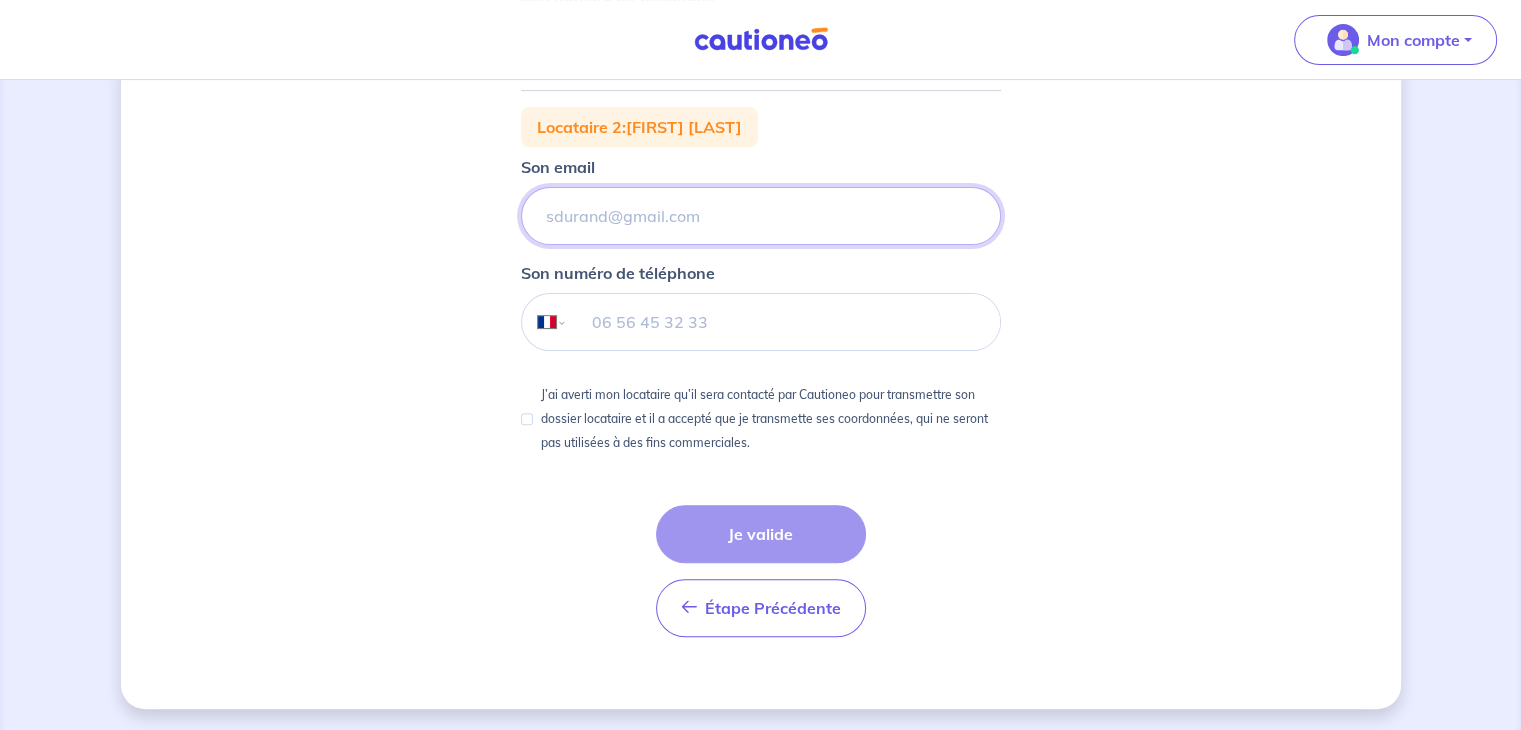 scroll, scrollTop: 0, scrollLeft: 0, axis: both 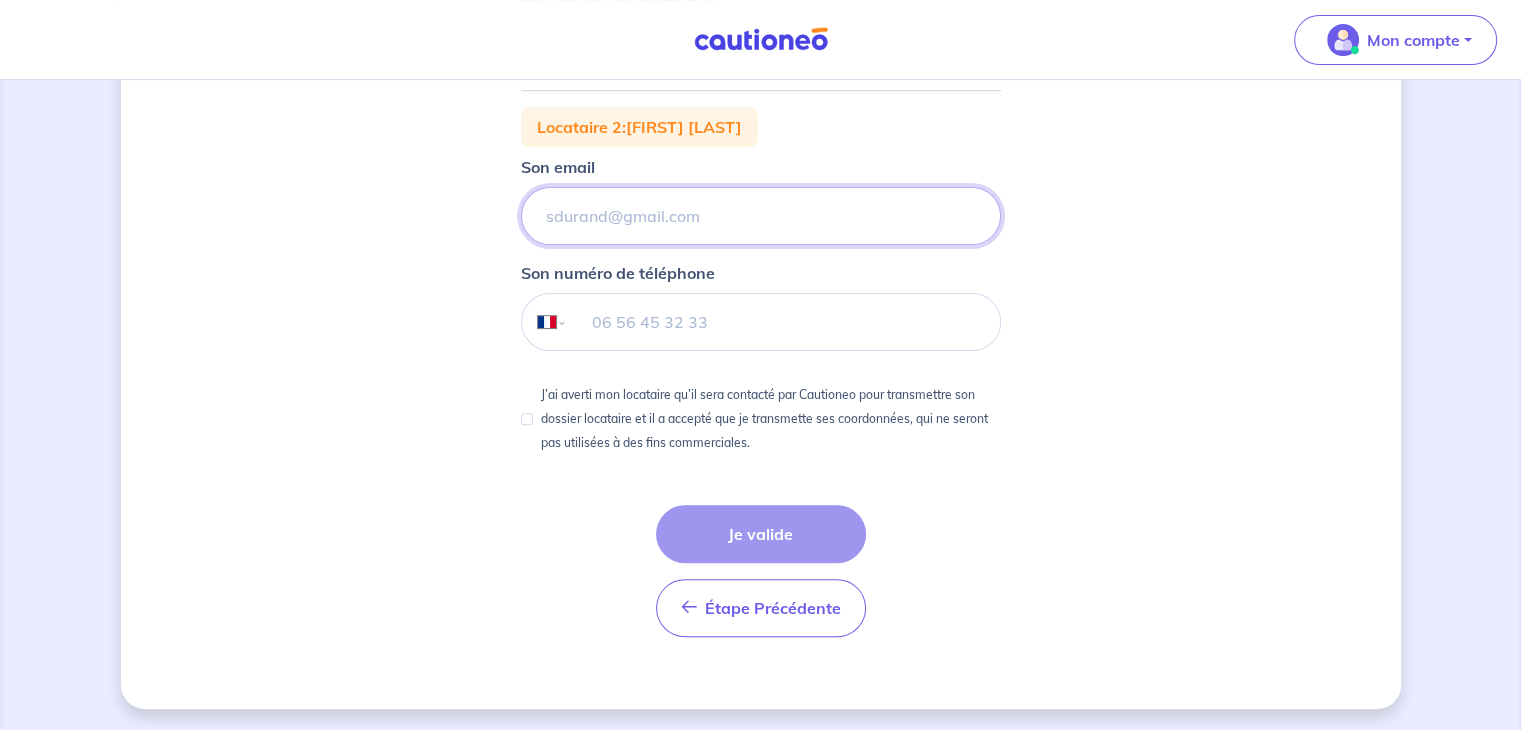 click on "Son email" at bounding box center [761, -61] 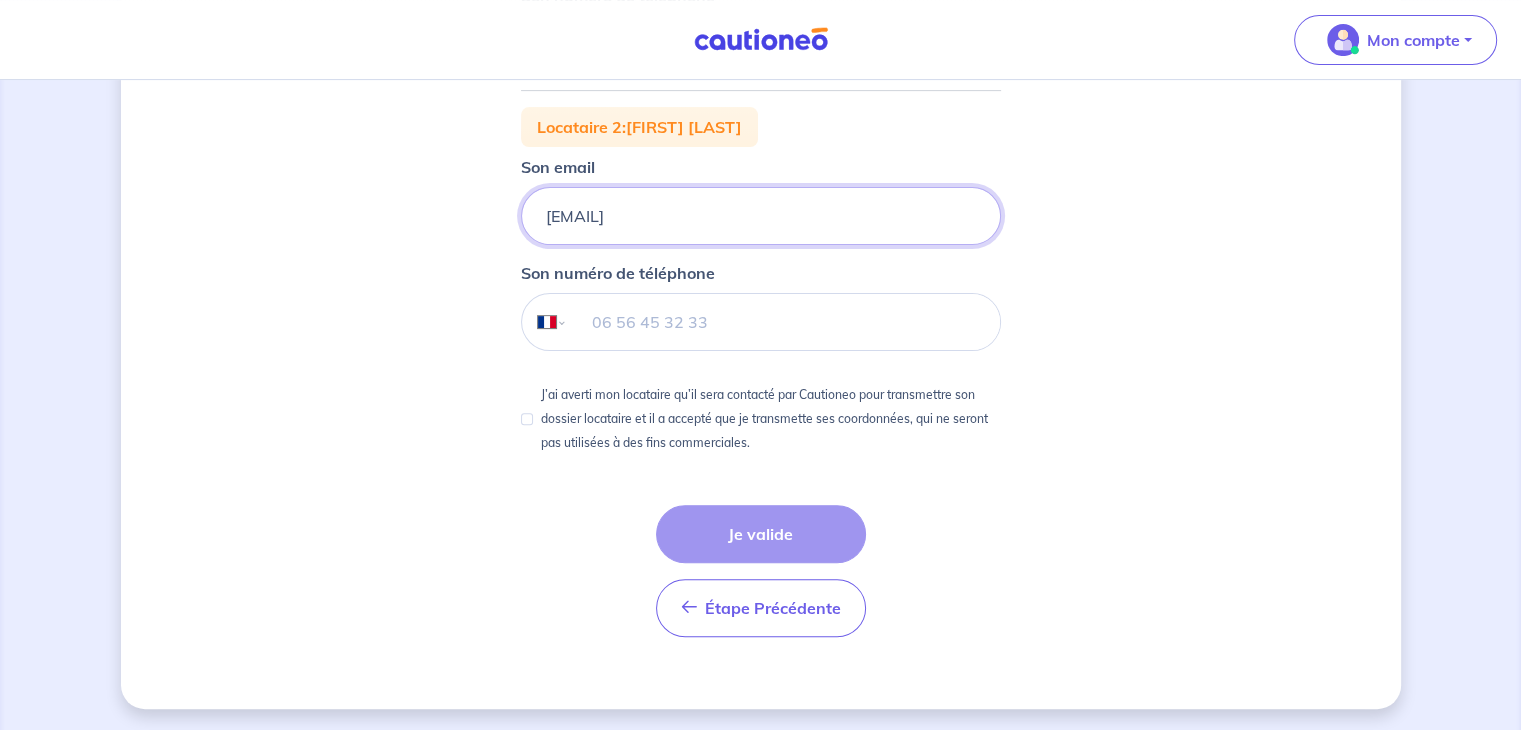 type on "elisa.caulat@gmail.com" 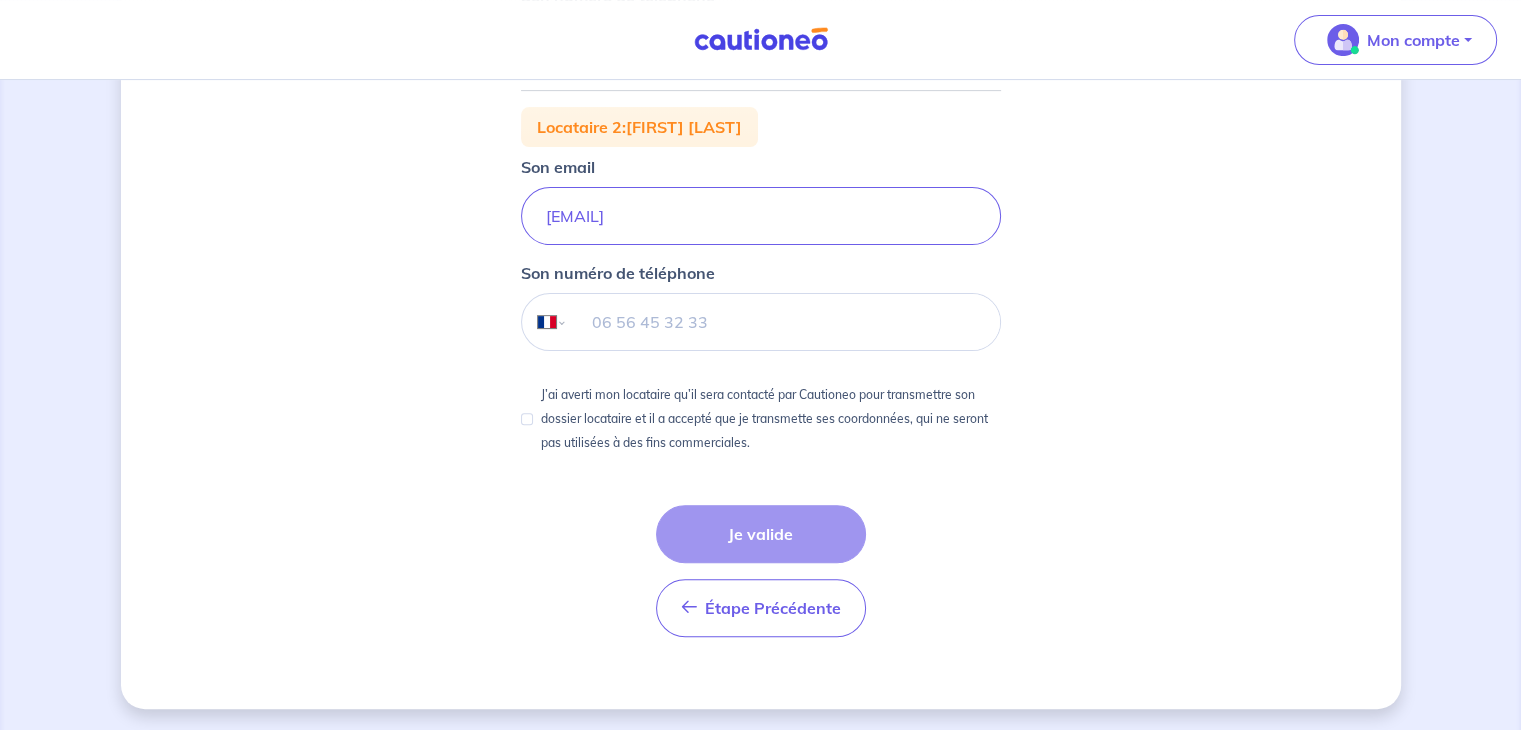 click at bounding box center [783, 322] 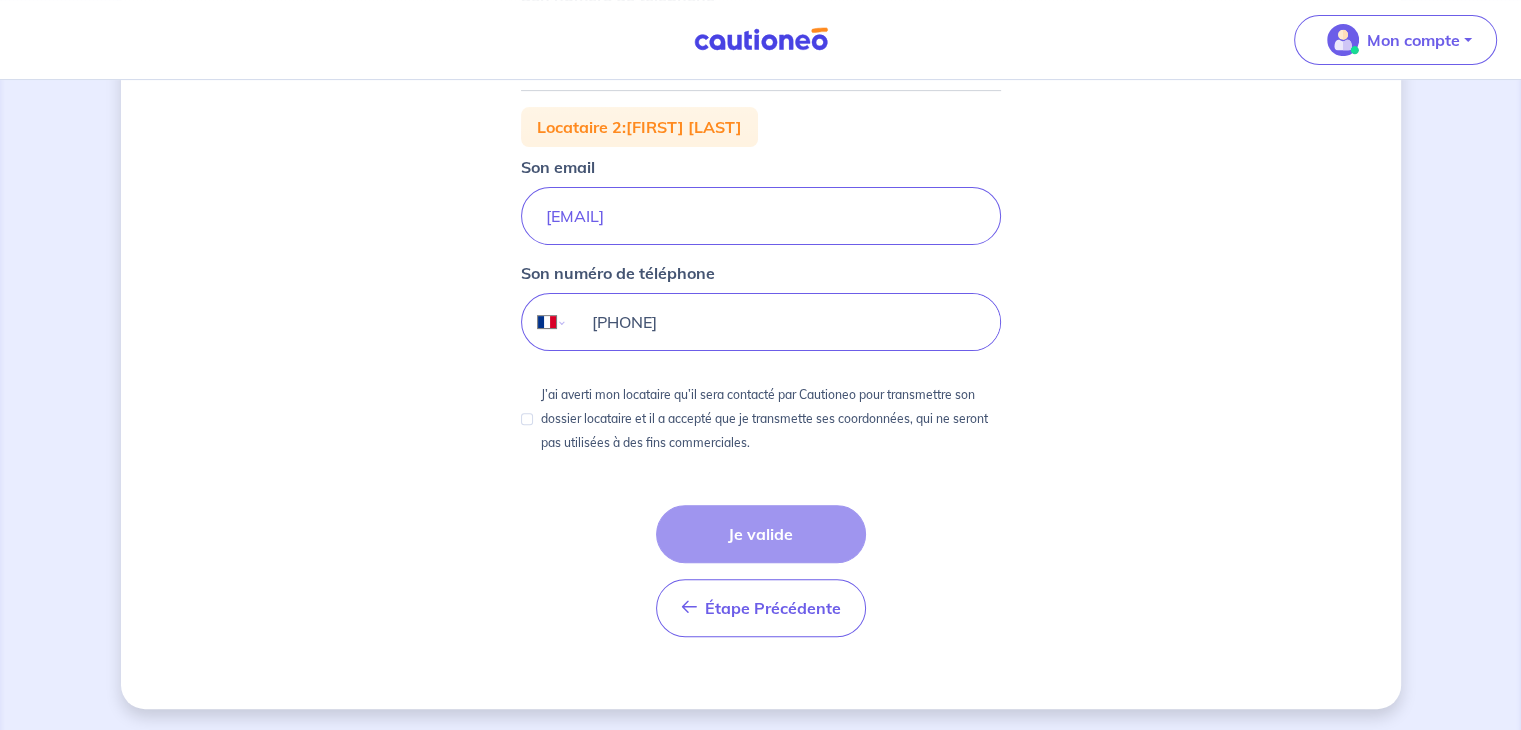 type on "07 82 12 55 10" 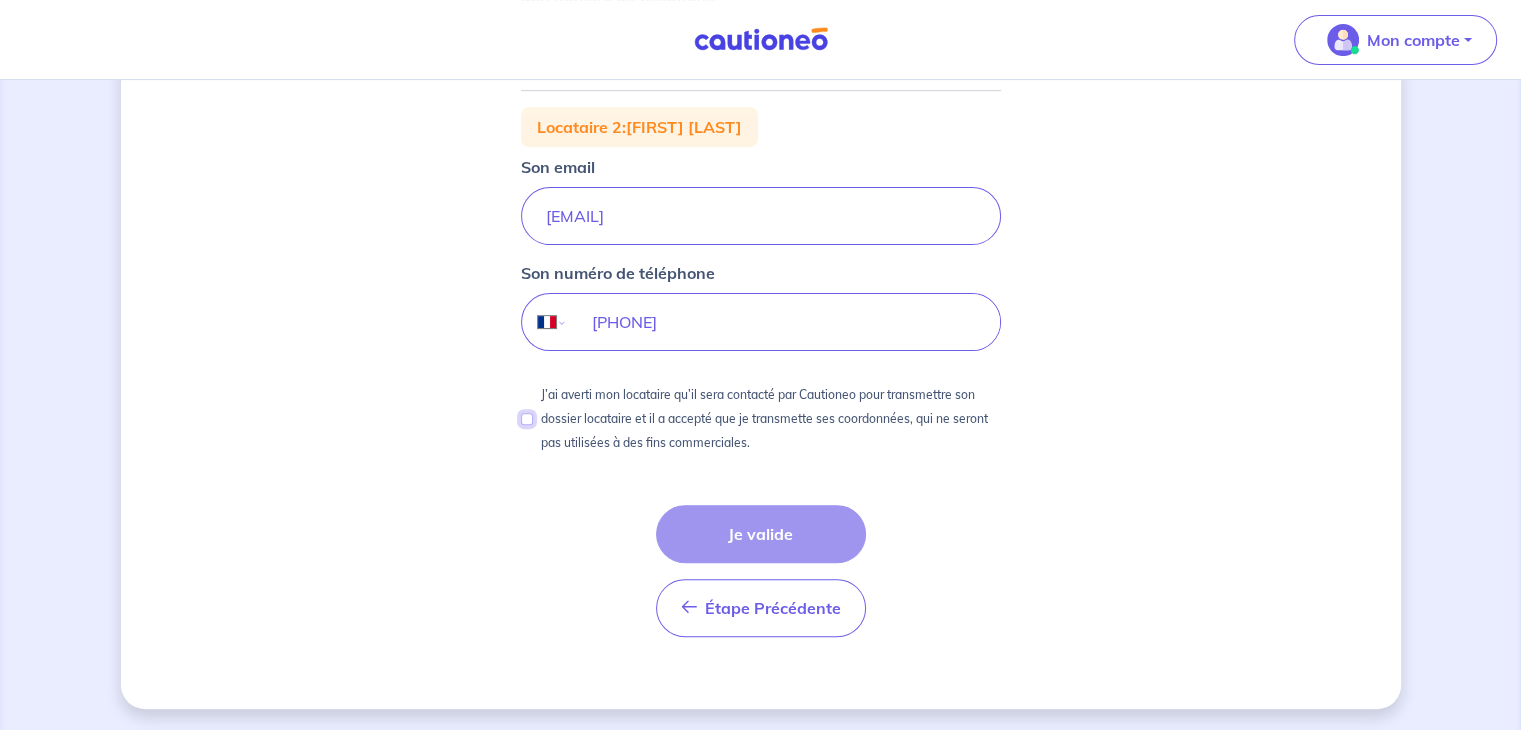 click on "J’ai averti mon locataire qu’il sera contacté par Cautioneo pour transmettre son dossier locataire et il a accepté que je transmette ses coordonnées, qui ne seront pas utilisées à des fins commerciales." at bounding box center [527, 419] 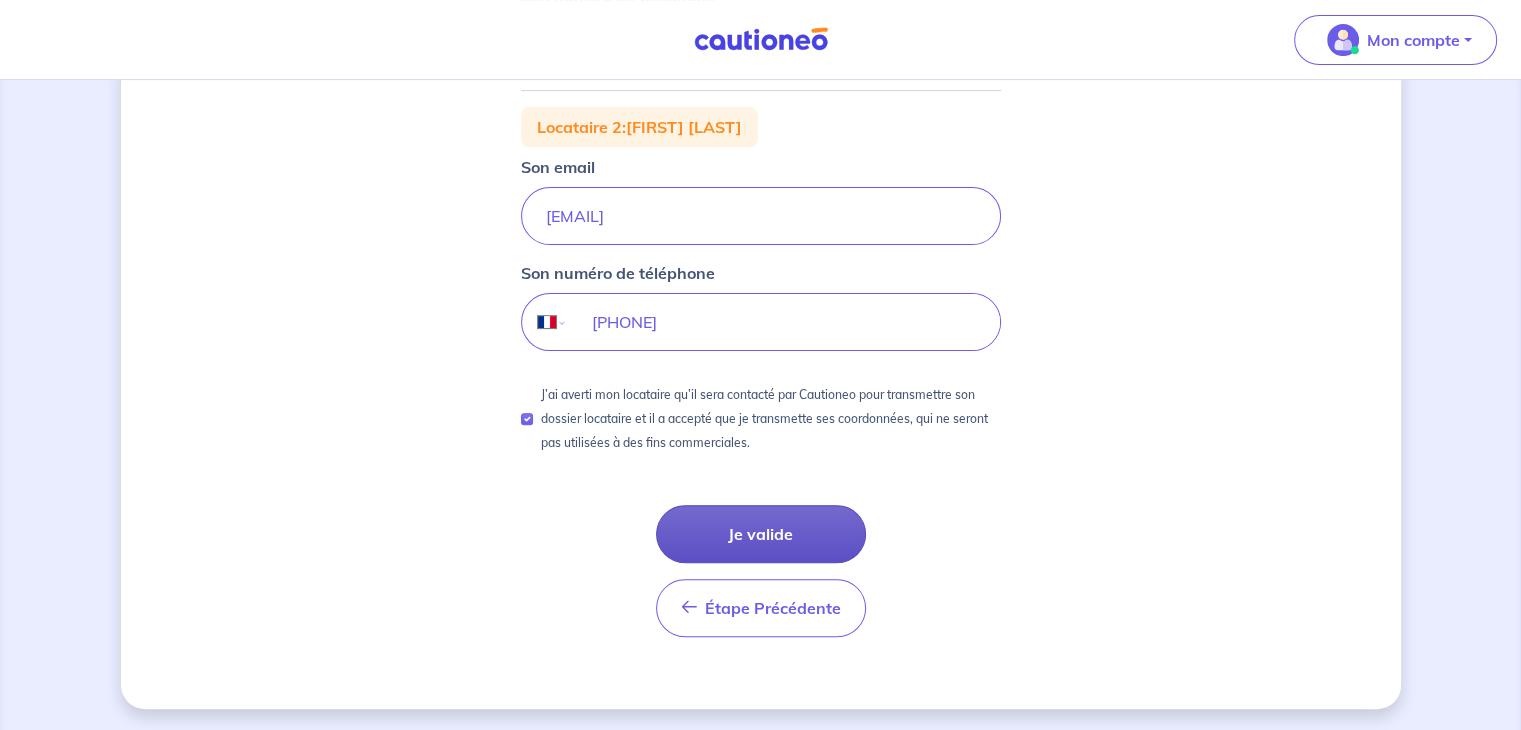 click on "Je valide" at bounding box center (761, 534) 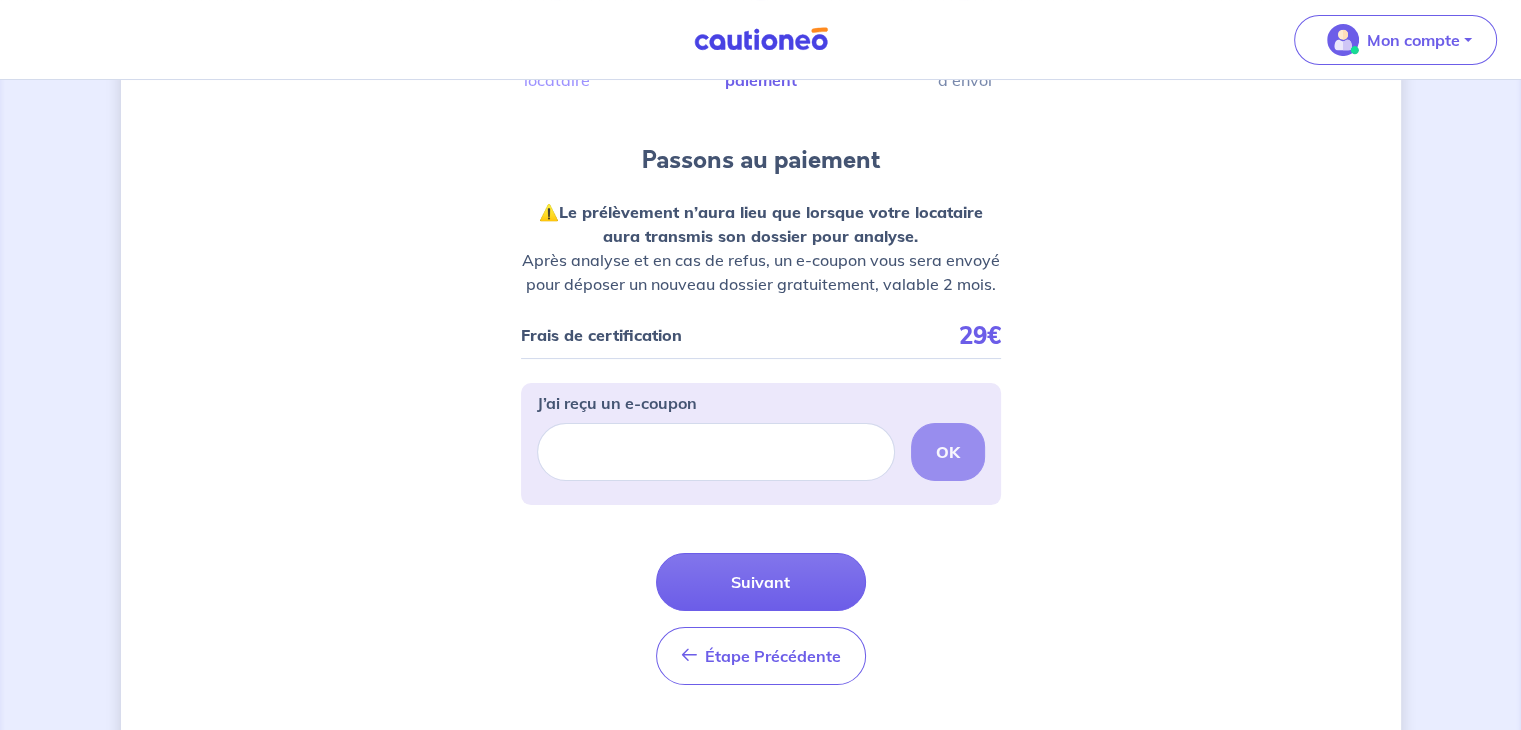 scroll, scrollTop: 218, scrollLeft: 0, axis: vertical 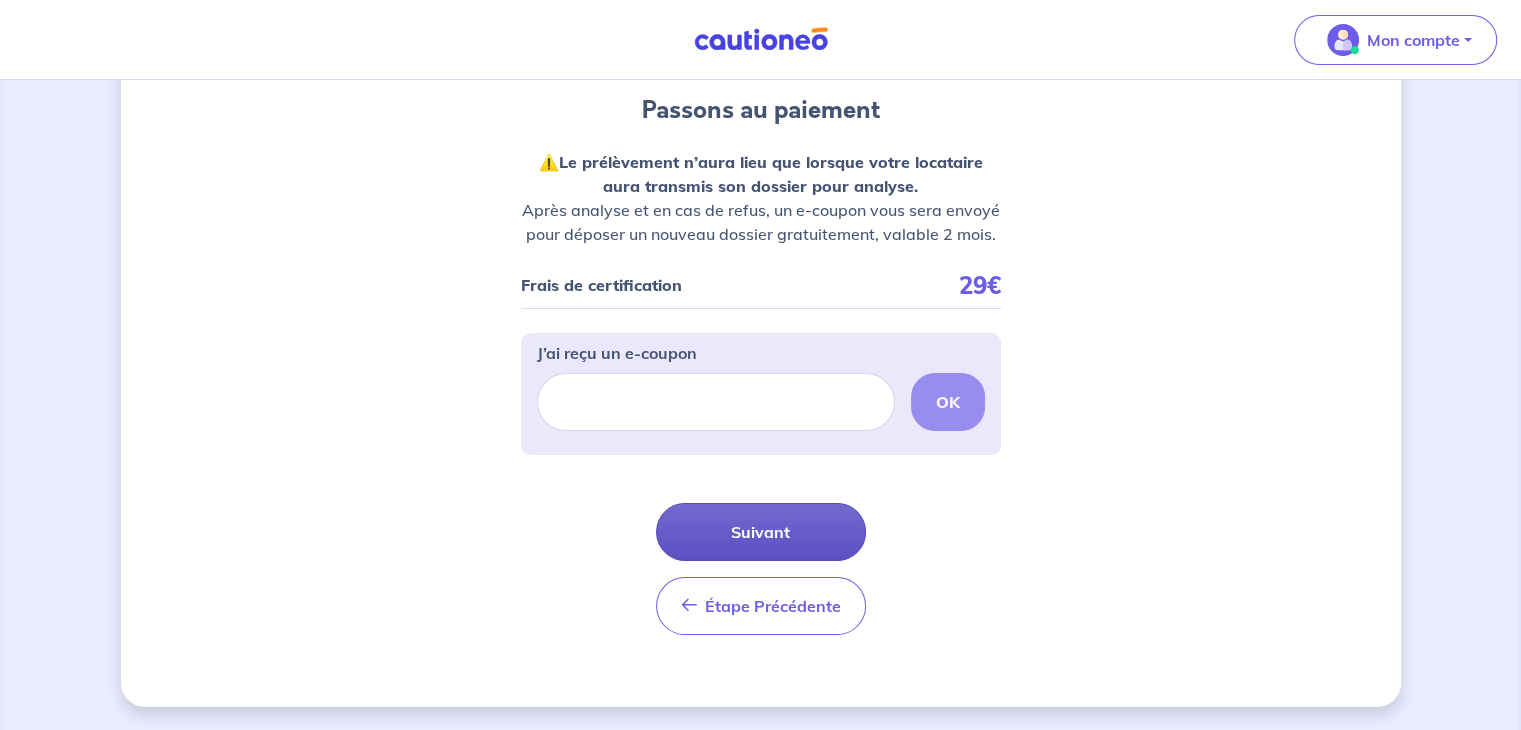 click on "Suivant" at bounding box center [761, 532] 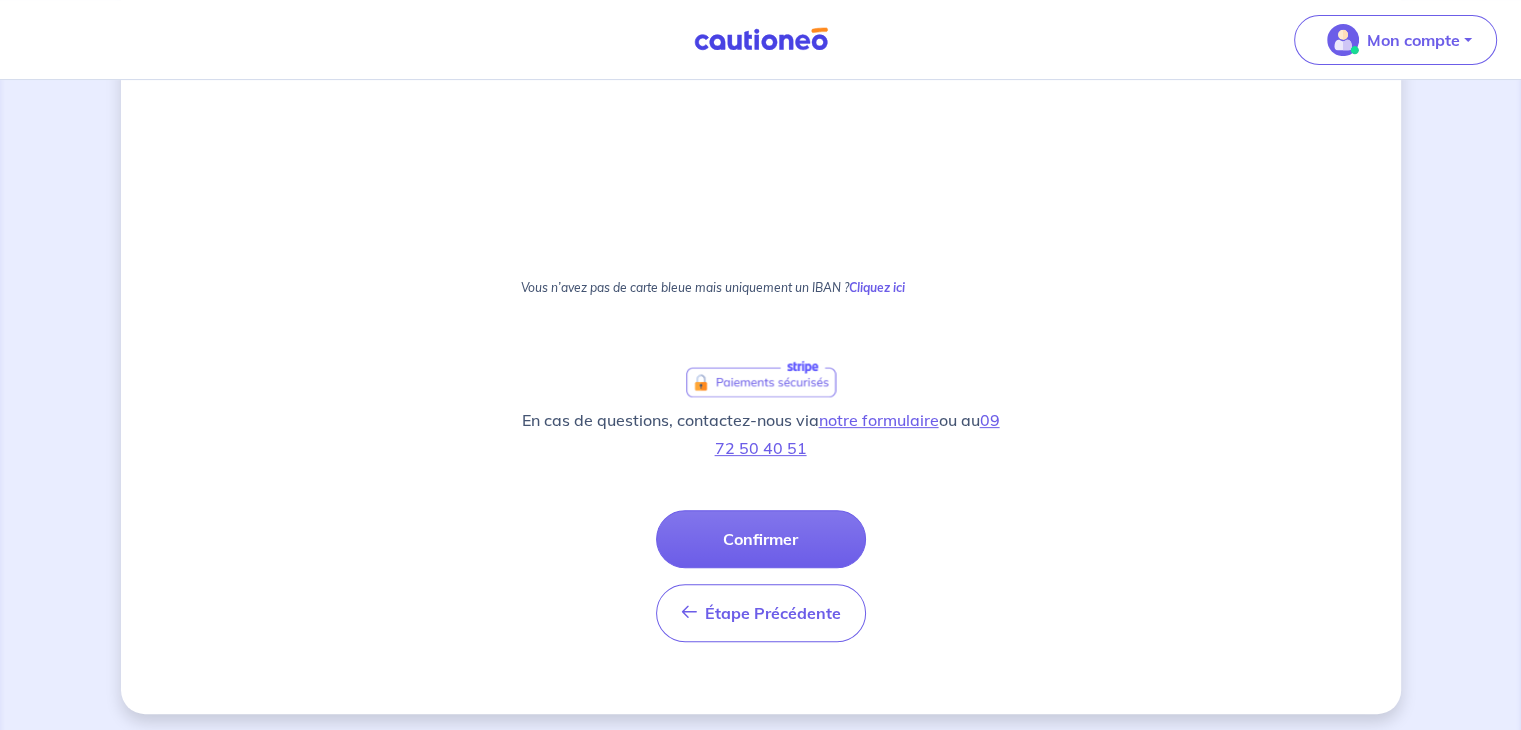 scroll, scrollTop: 566, scrollLeft: 0, axis: vertical 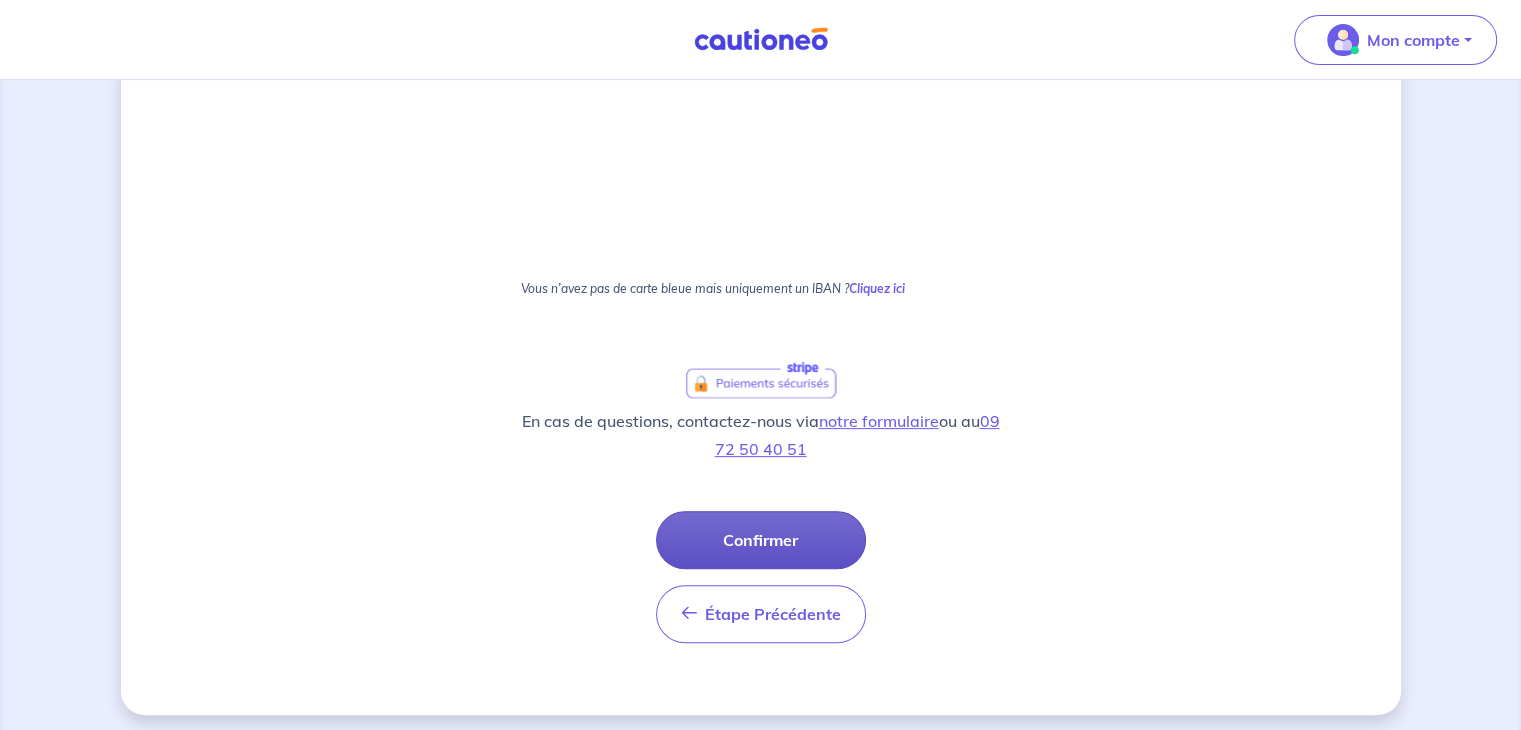 click on "Confirmer" at bounding box center (761, 540) 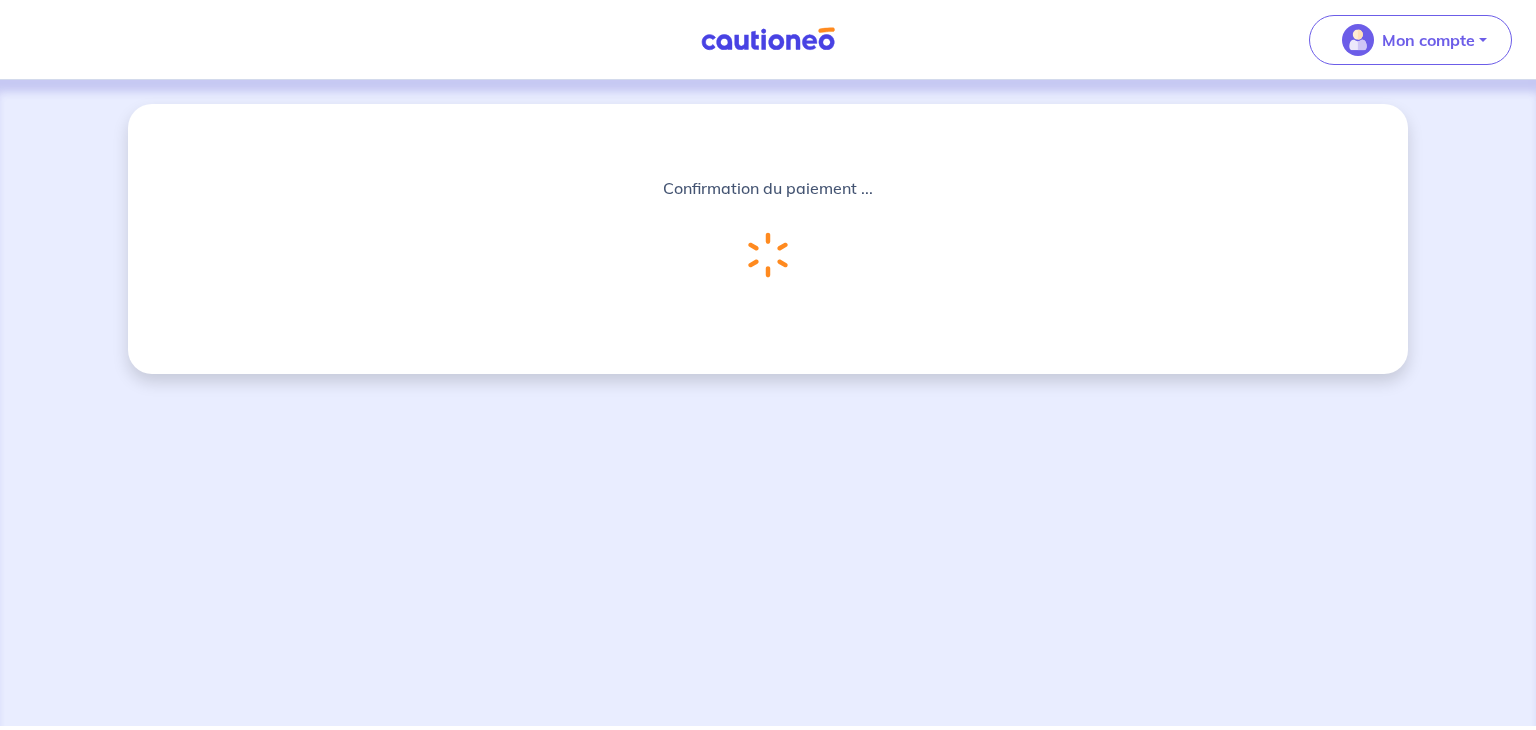 scroll, scrollTop: 0, scrollLeft: 0, axis: both 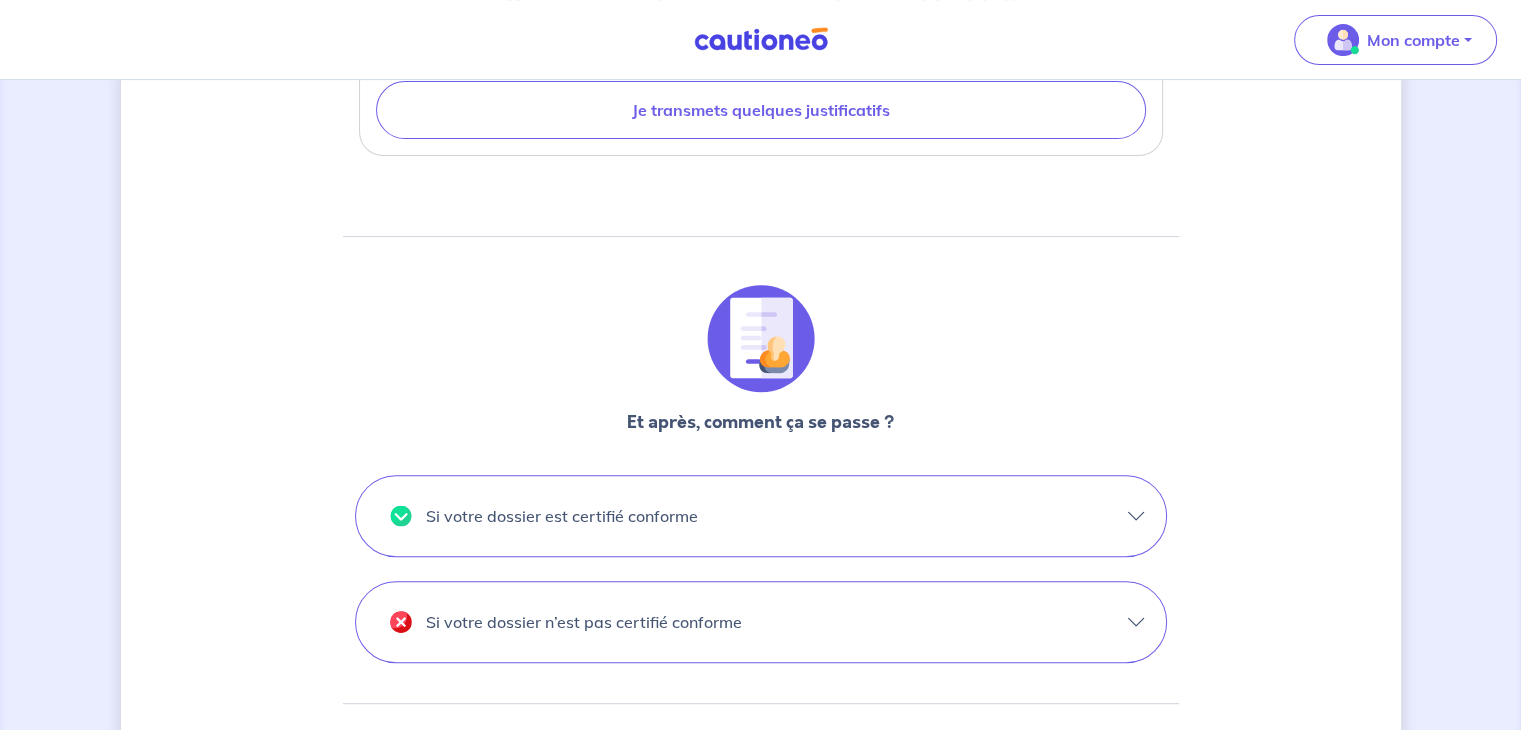 click on "Si votre dossier est certifié conforme" at bounding box center (761, 516) 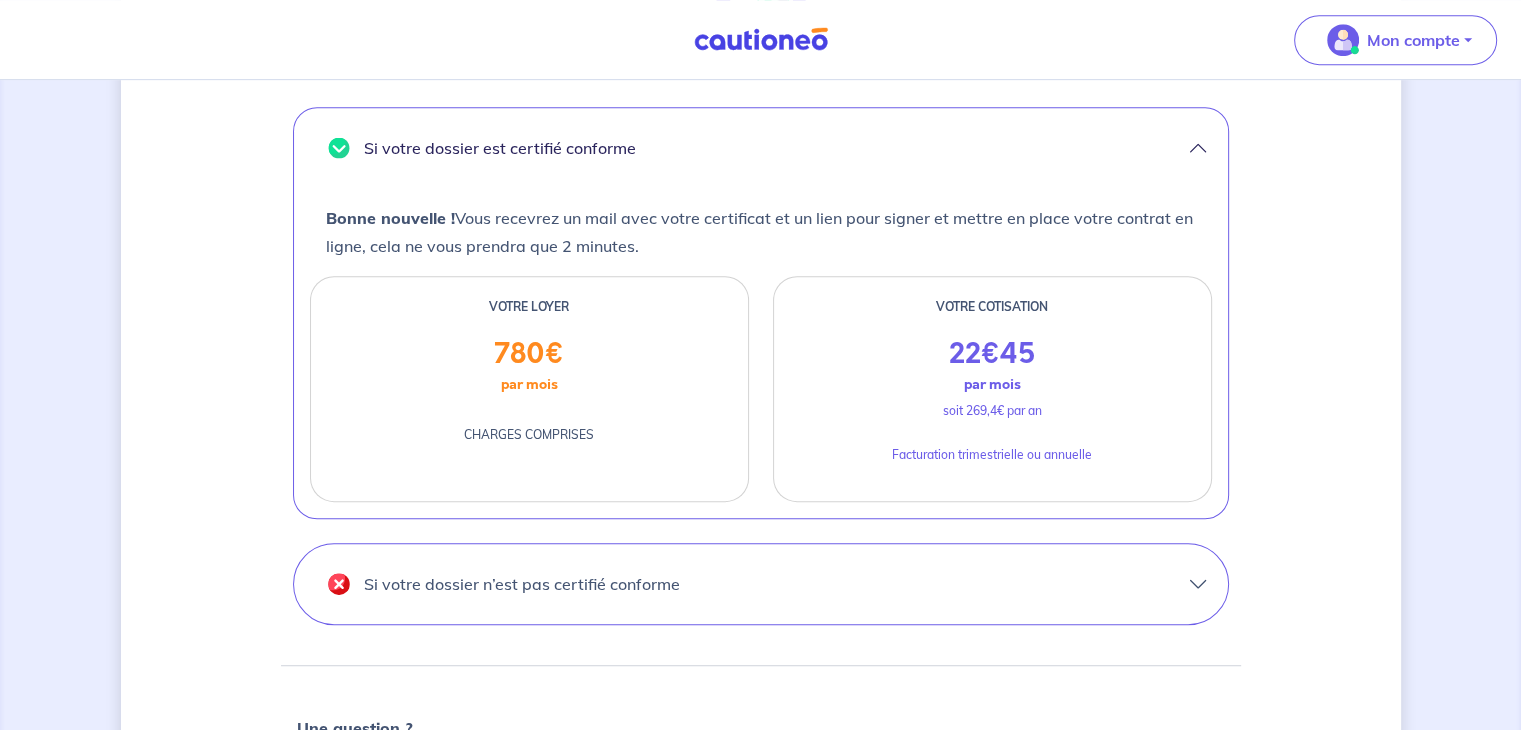 scroll, scrollTop: 976, scrollLeft: 0, axis: vertical 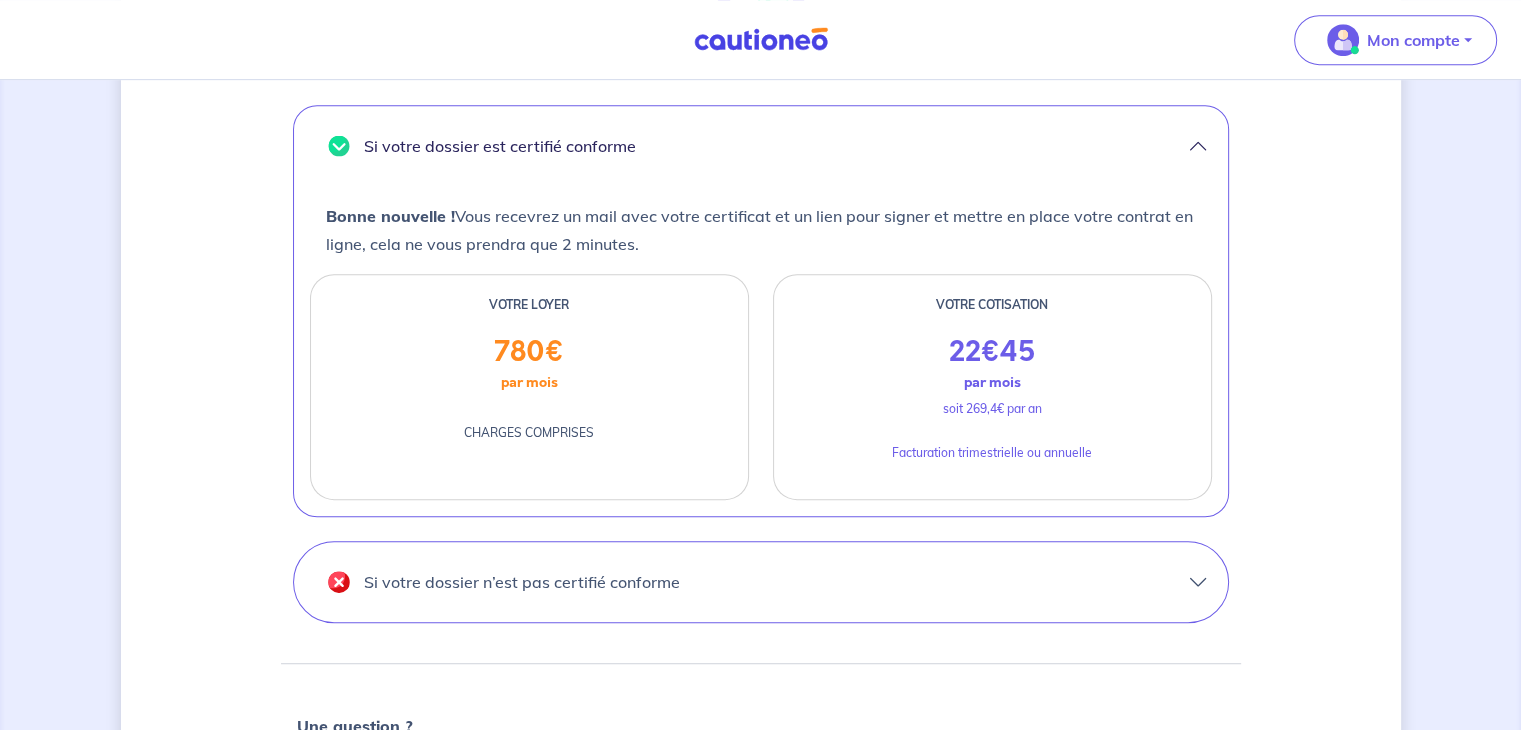 click on "Si votre dossier n’est pas certifié conforme" at bounding box center (761, 582) 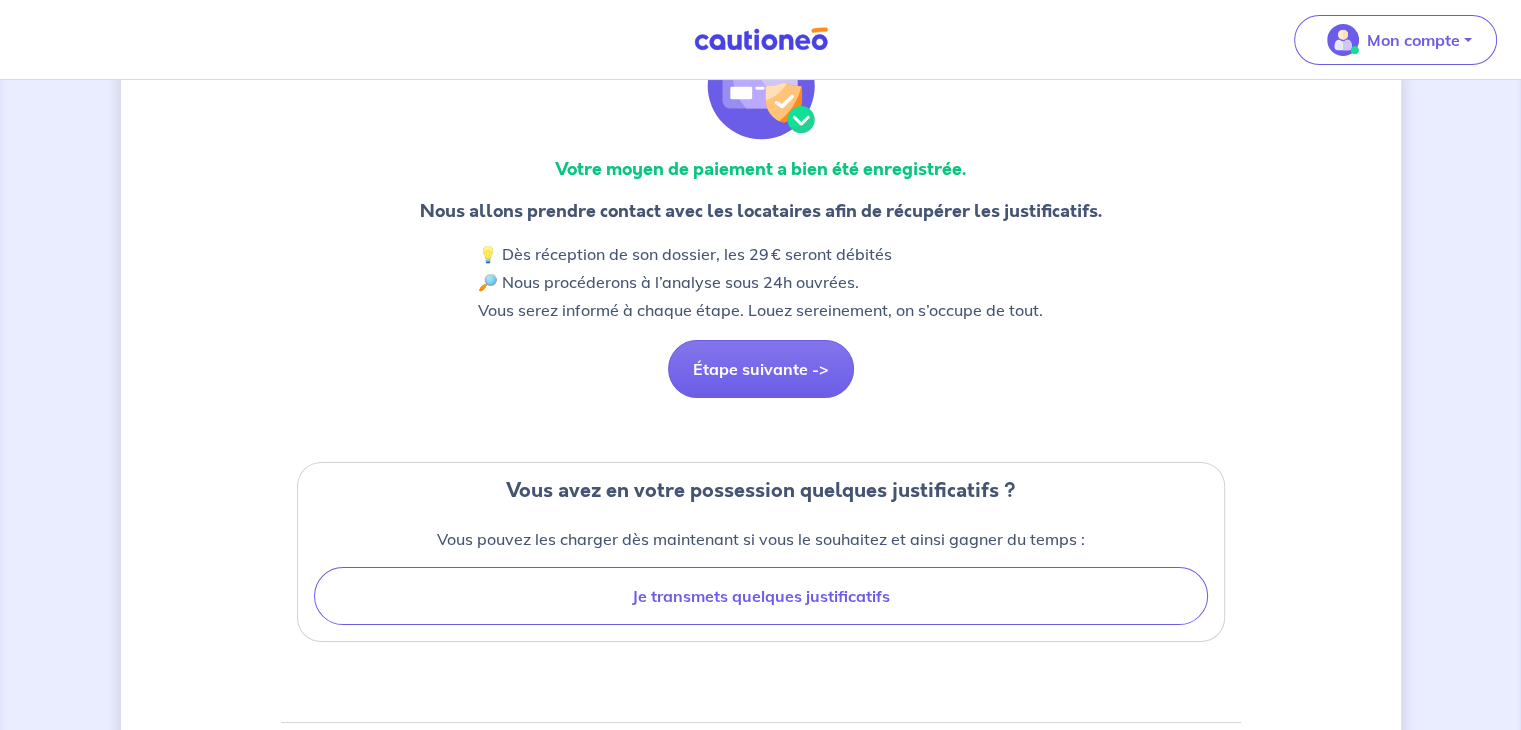 scroll, scrollTop: 120, scrollLeft: 0, axis: vertical 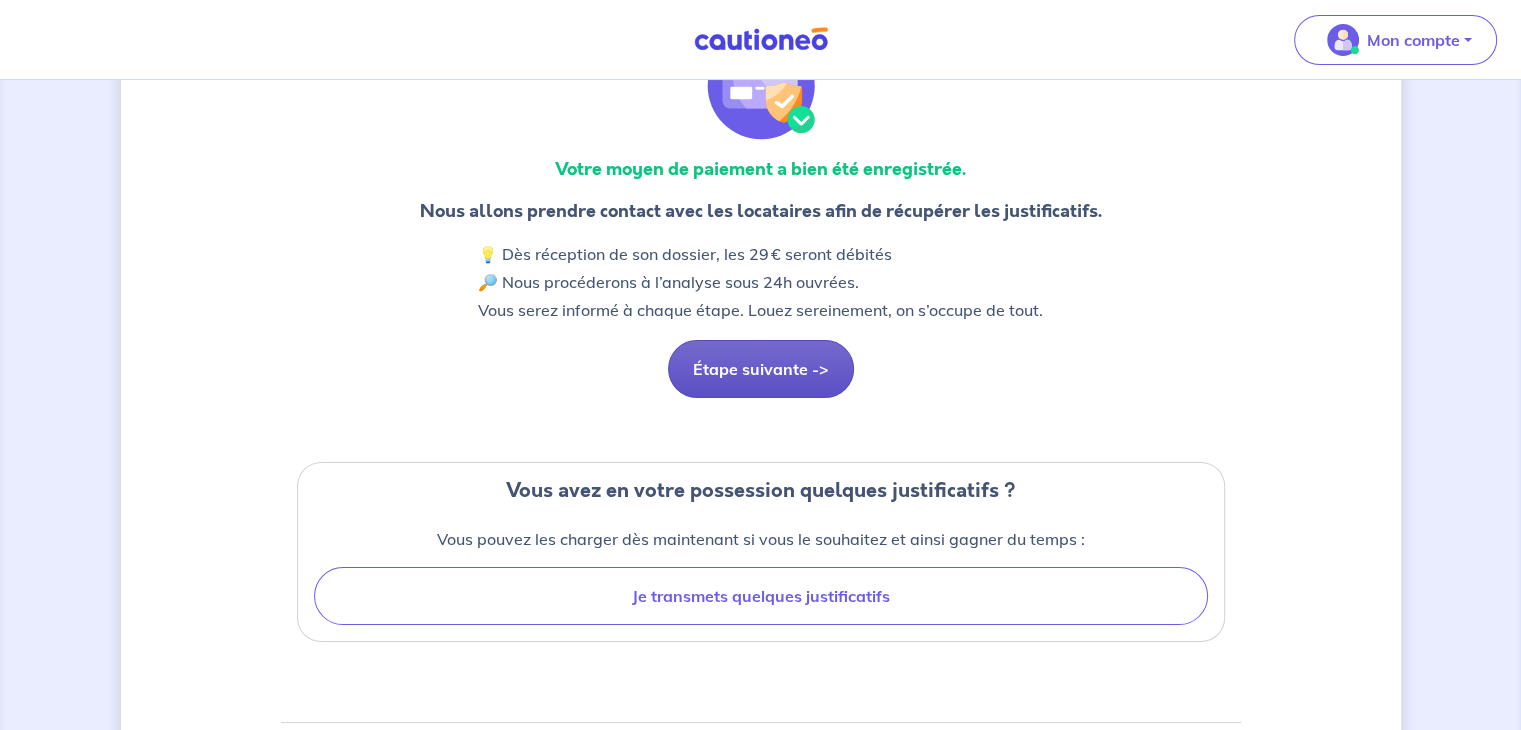 click on "Étape suivante ->" at bounding box center (761, 369) 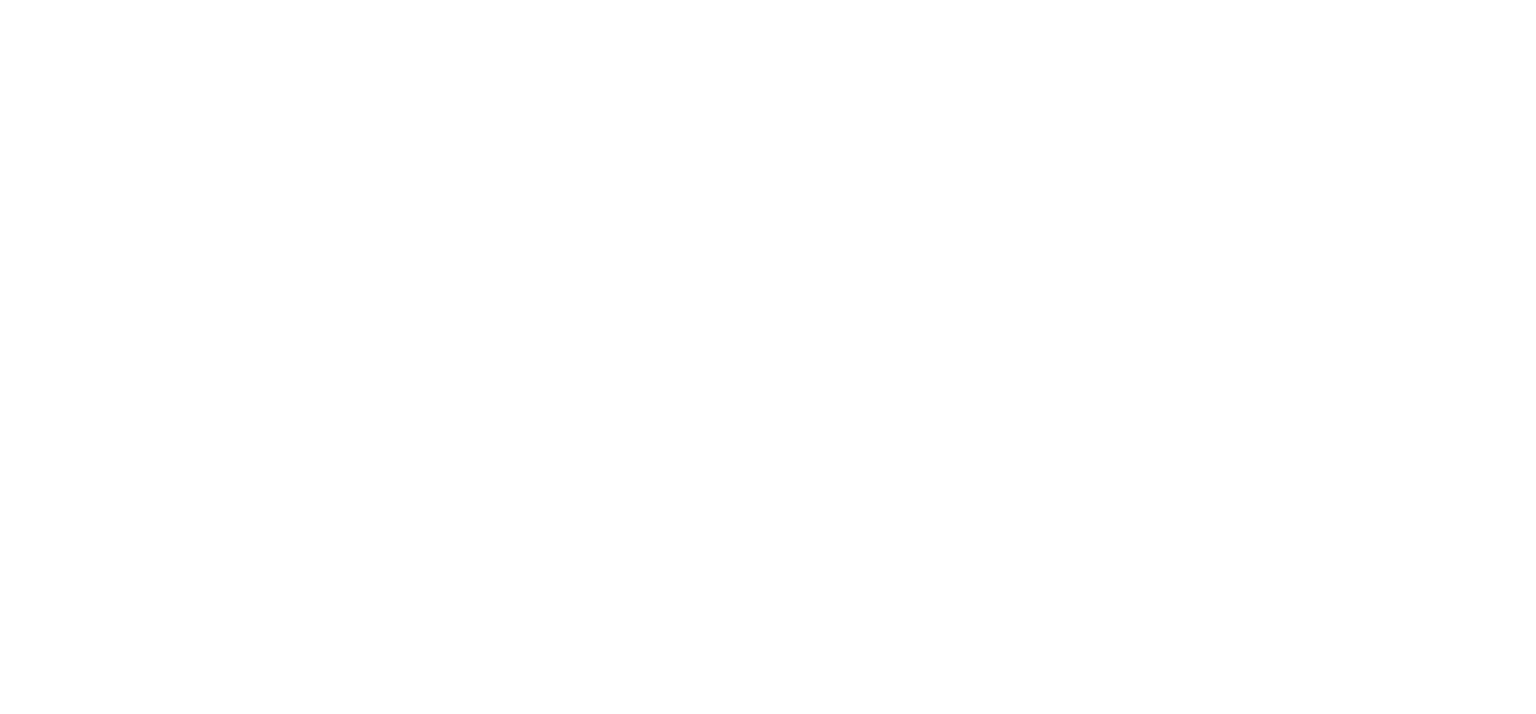 scroll, scrollTop: 0, scrollLeft: 0, axis: both 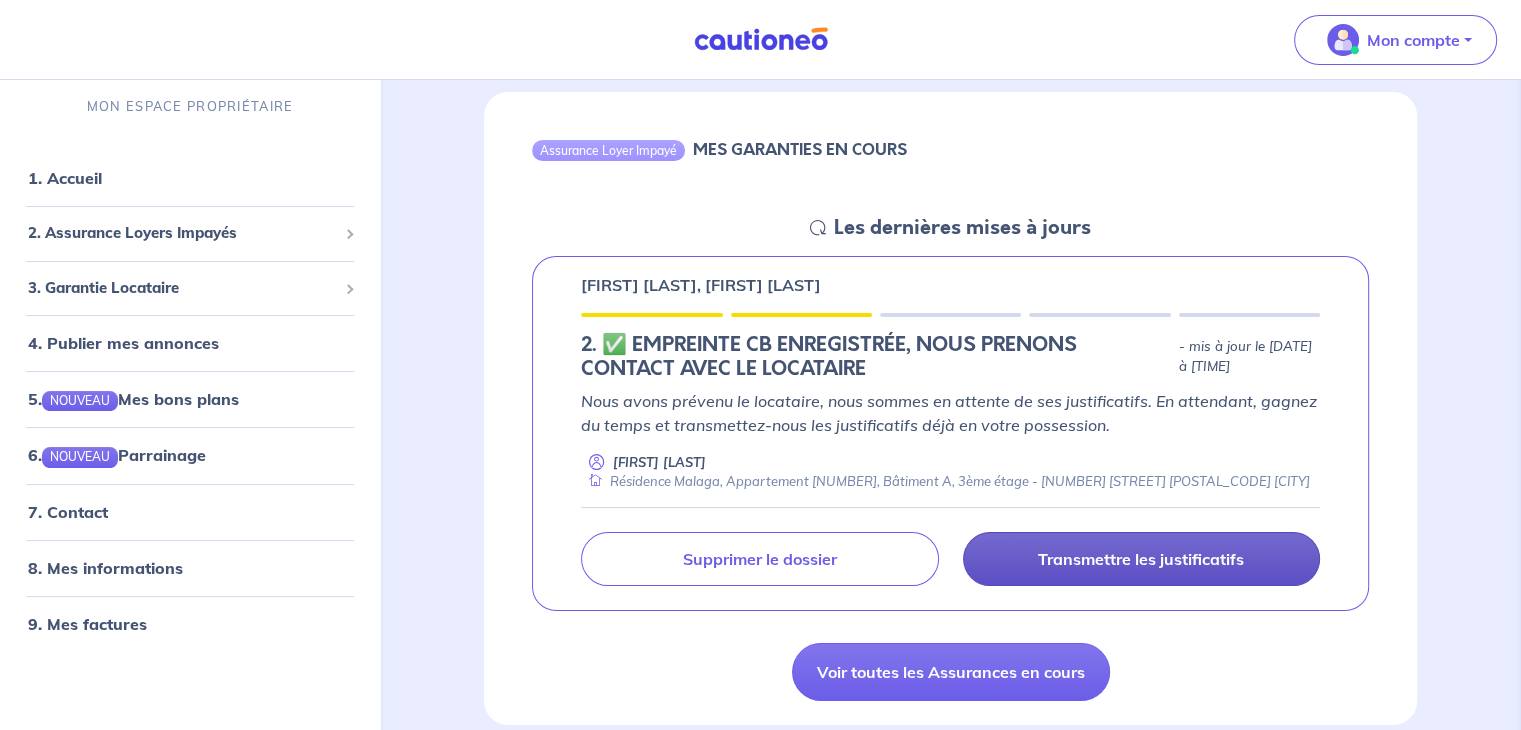 click on "Transmettre les justificatifs" at bounding box center (1141, 559) 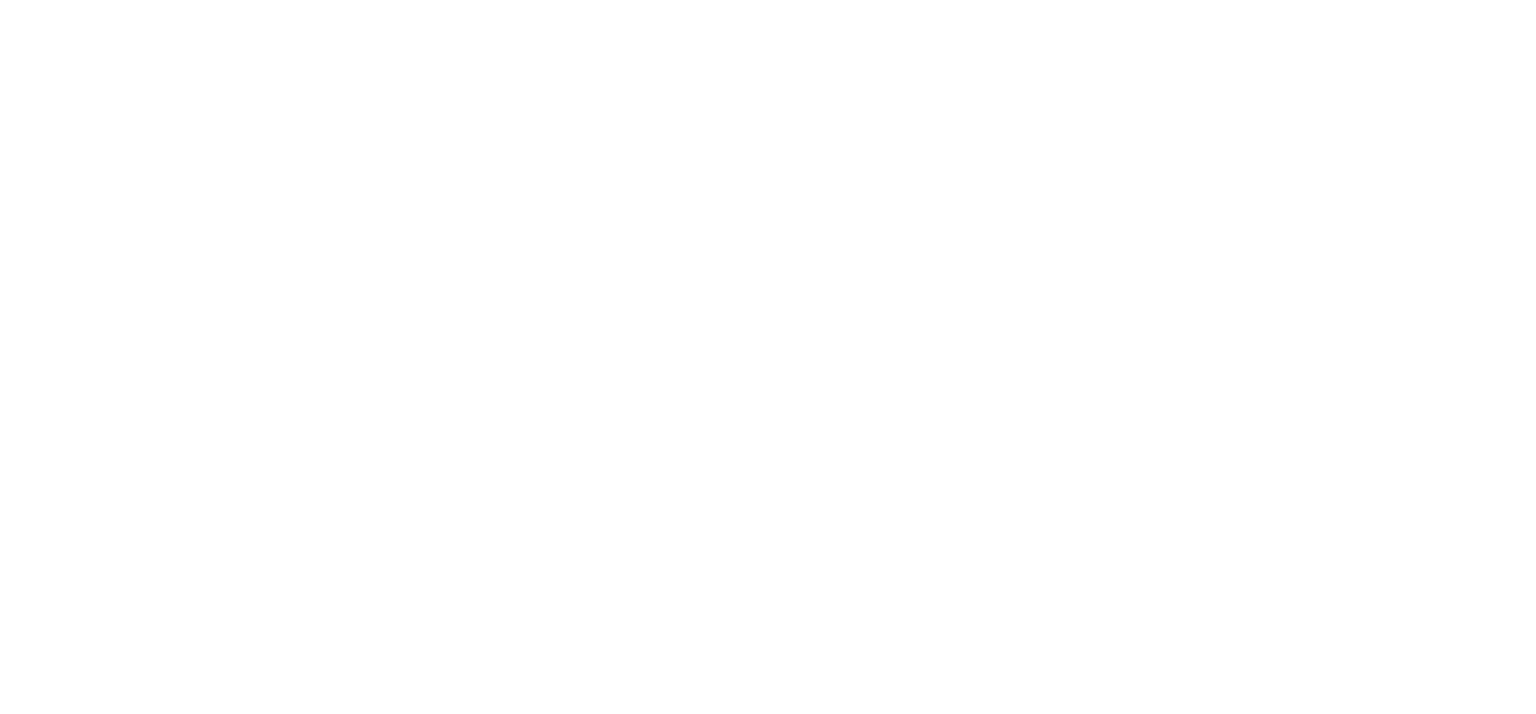 scroll, scrollTop: 0, scrollLeft: 0, axis: both 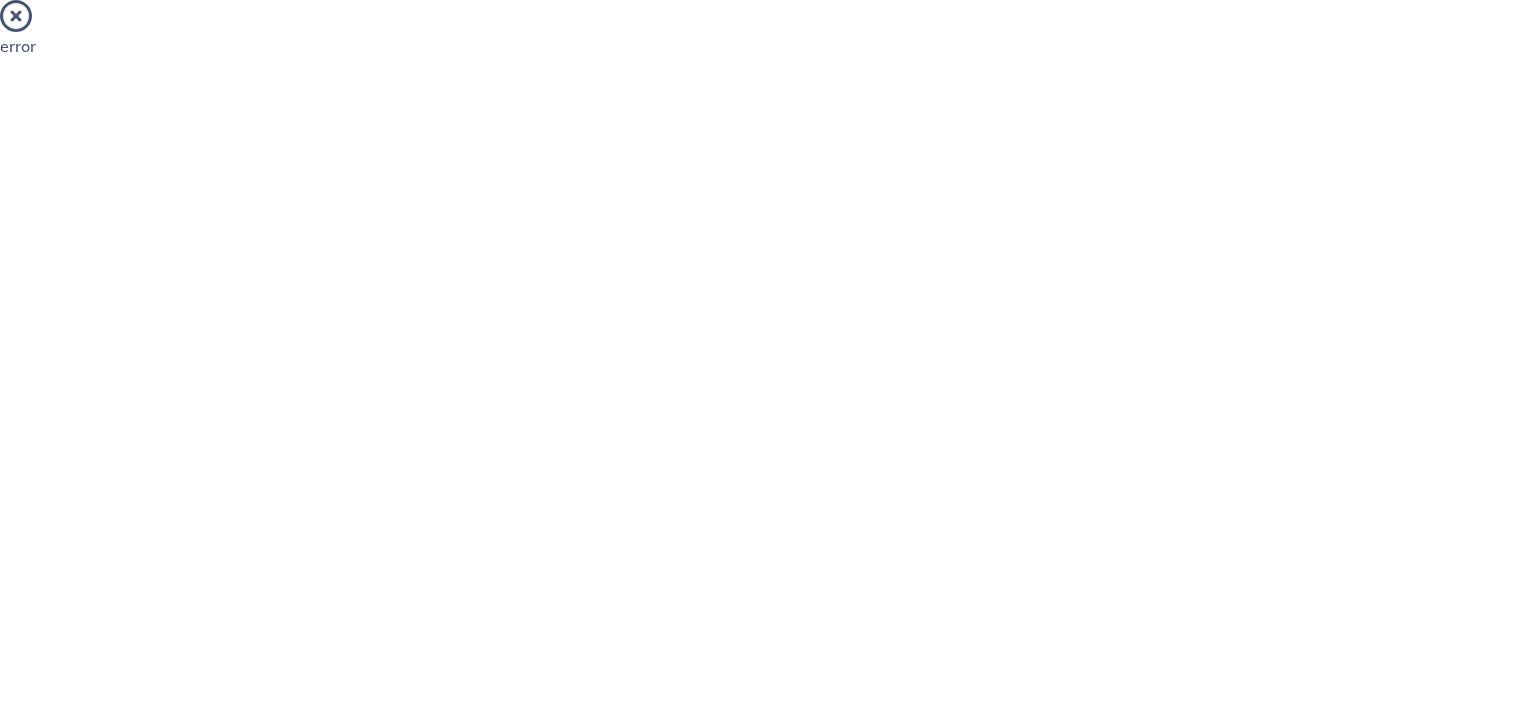 click at bounding box center (16, 16) 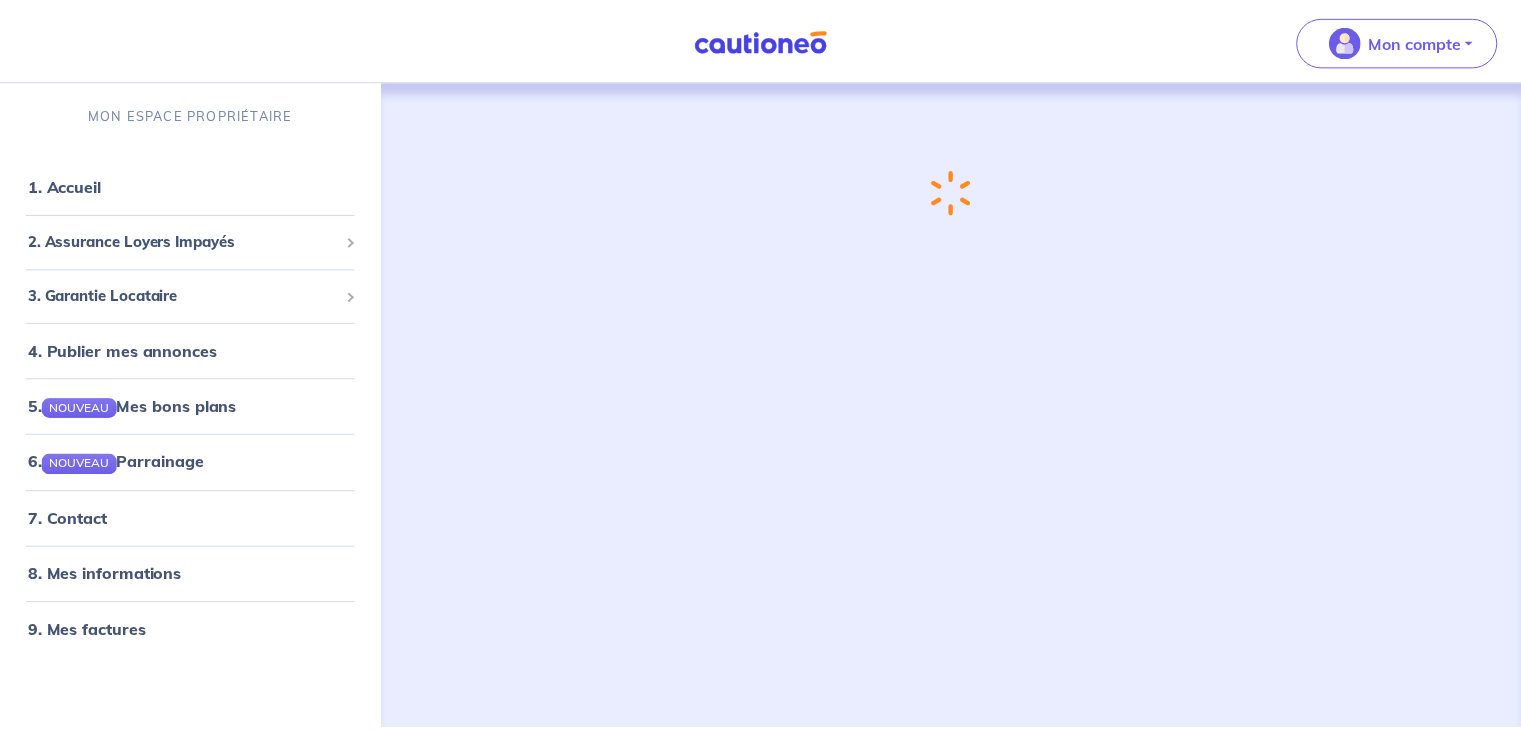 scroll, scrollTop: 0, scrollLeft: 0, axis: both 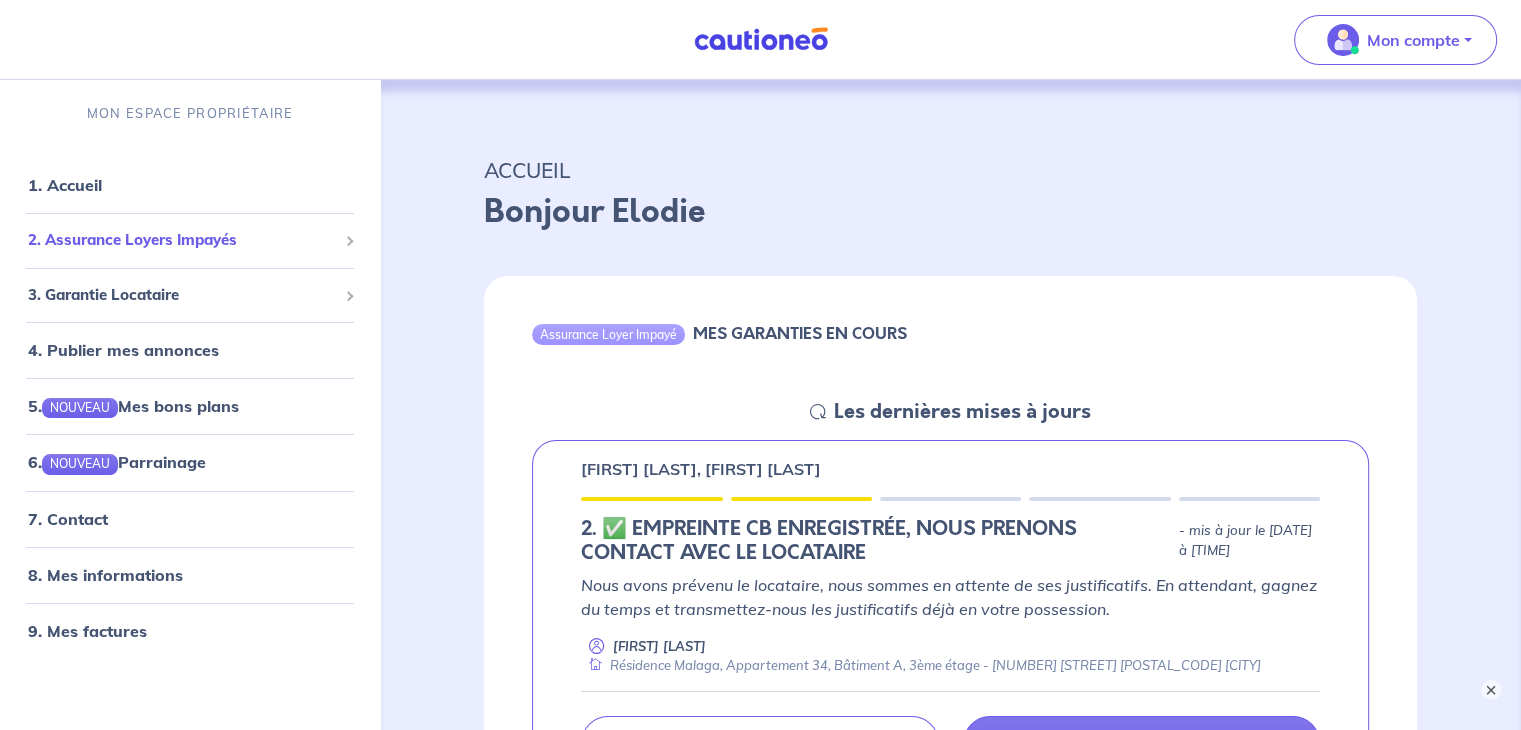 click on "2. Assurance Loyers Impayés" at bounding box center (182, 240) 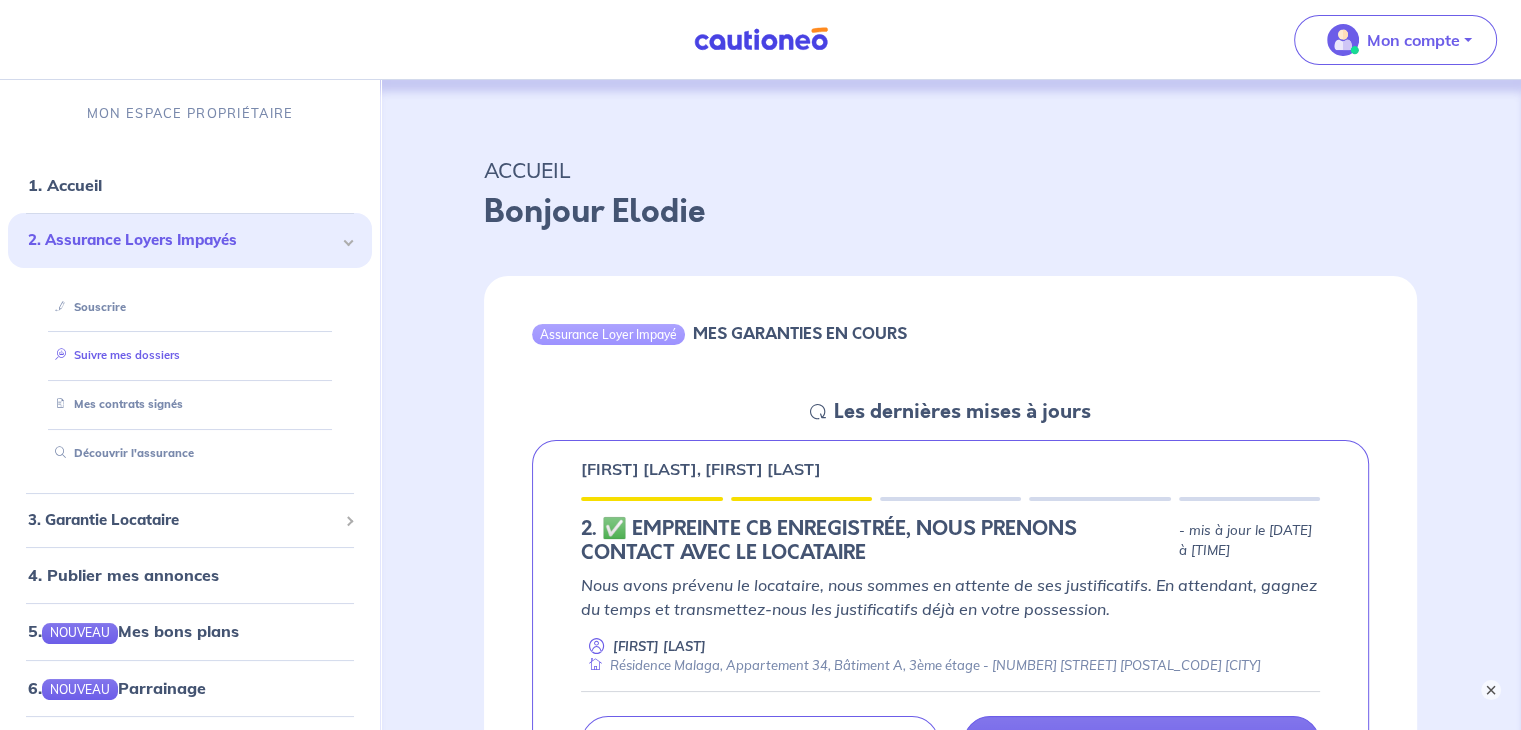 click on "Suivre mes dossiers" at bounding box center [113, 355] 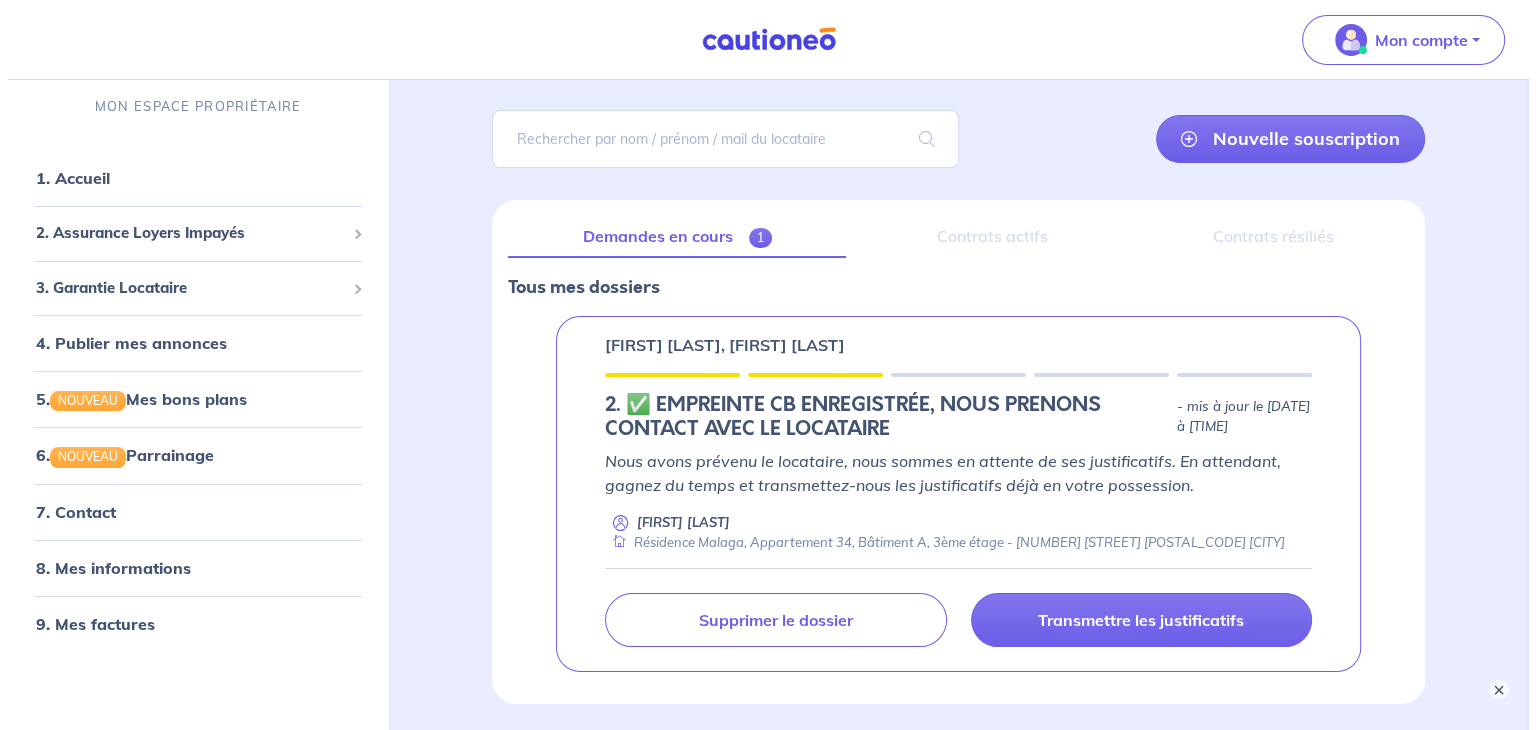 scroll, scrollTop: 212, scrollLeft: 0, axis: vertical 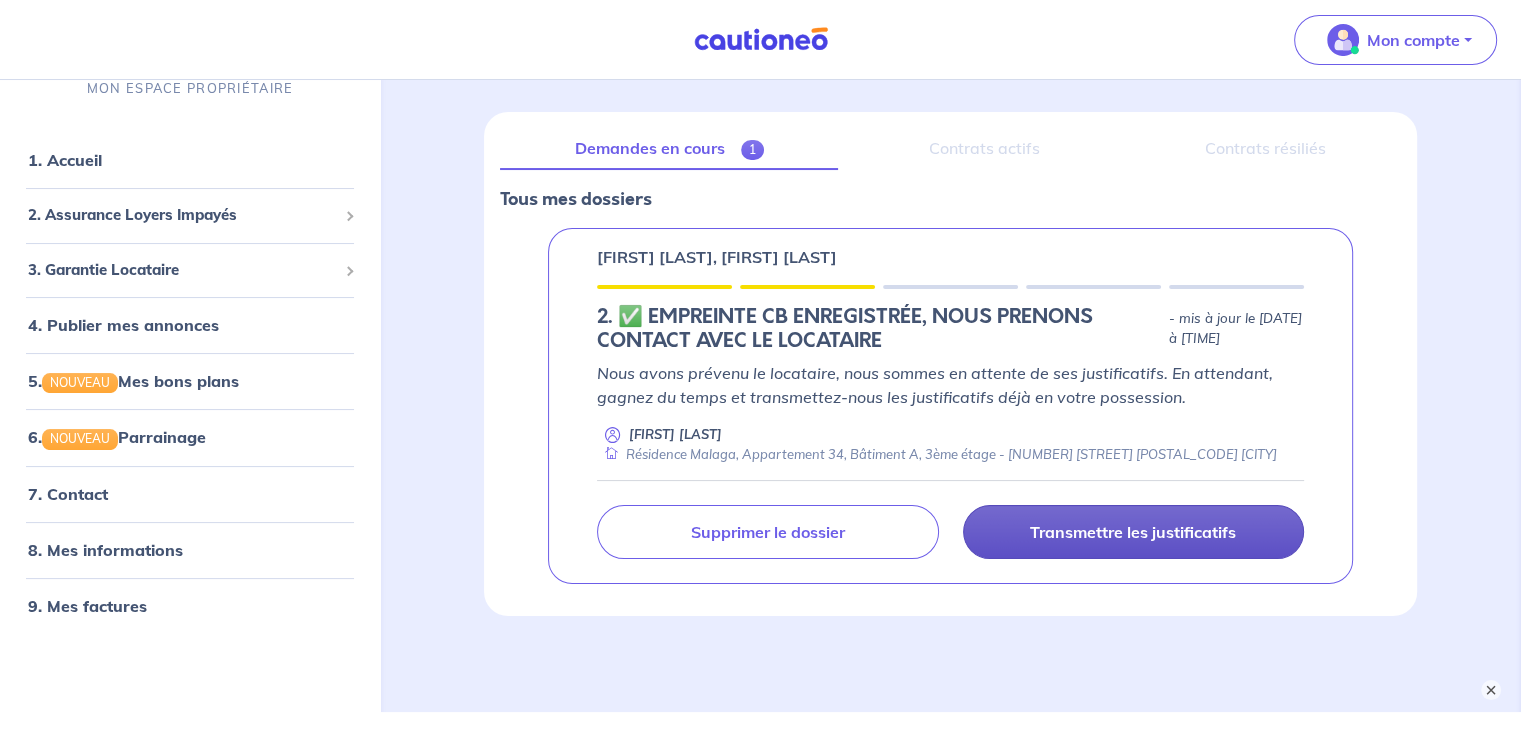 click on "Transmettre les justificatifs" at bounding box center (1133, 532) 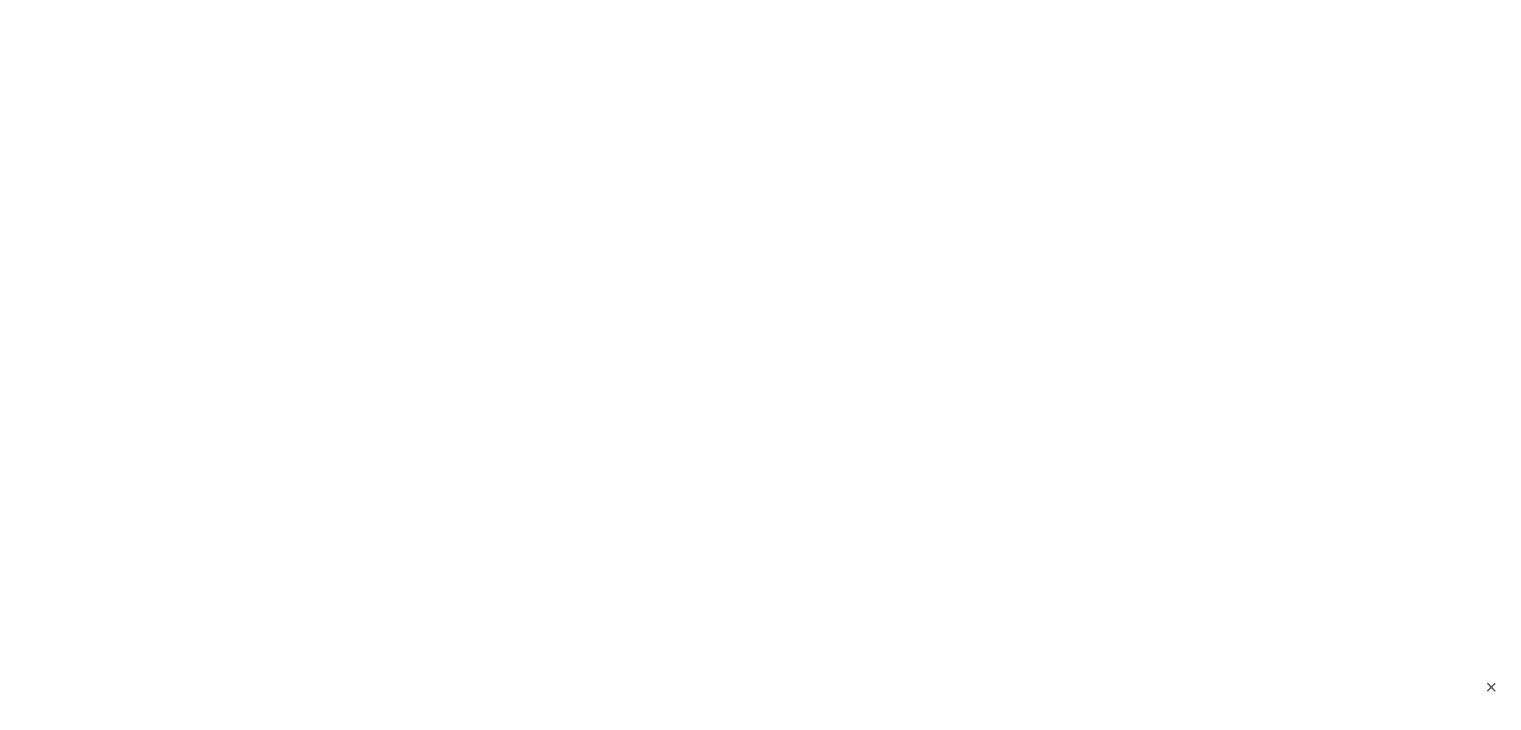 scroll, scrollTop: 0, scrollLeft: 0, axis: both 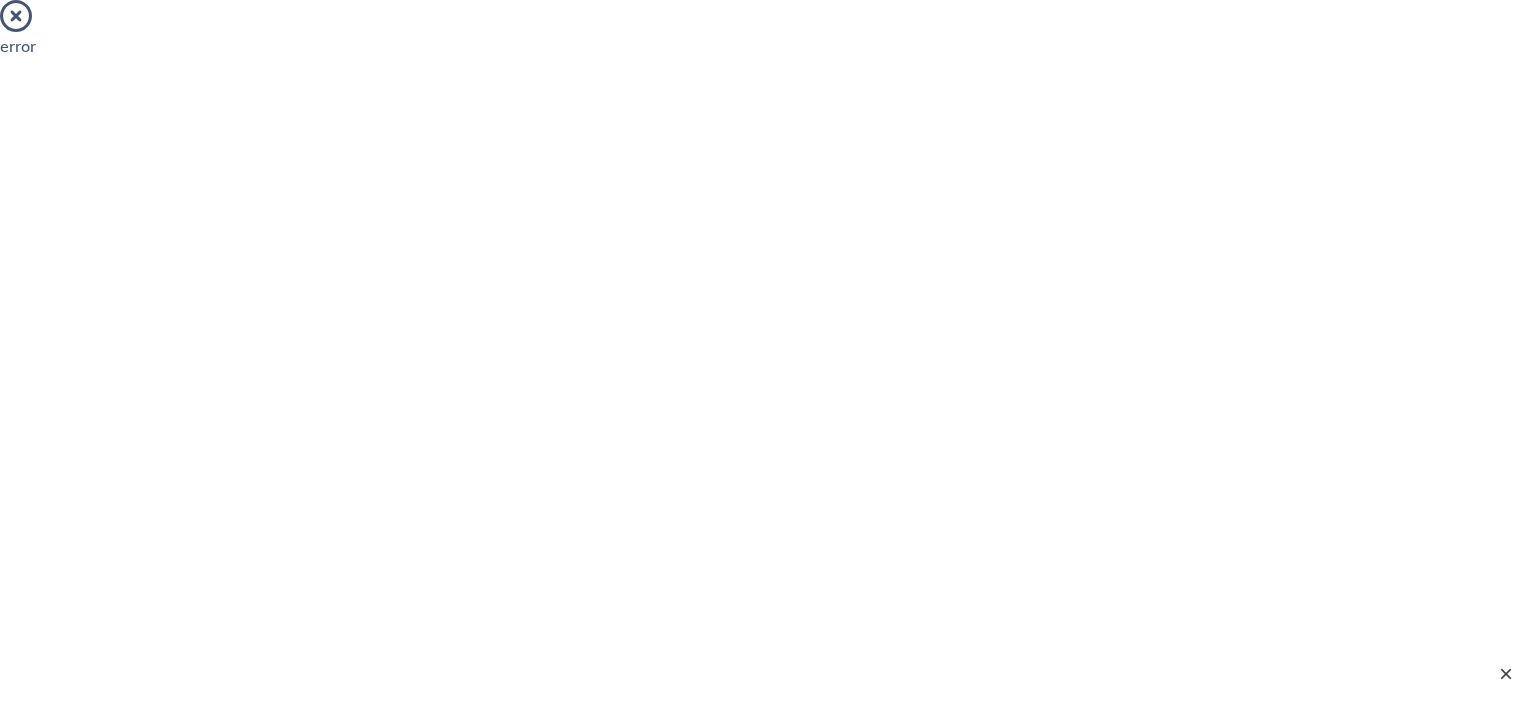 click on "×" at bounding box center (1506, 674) 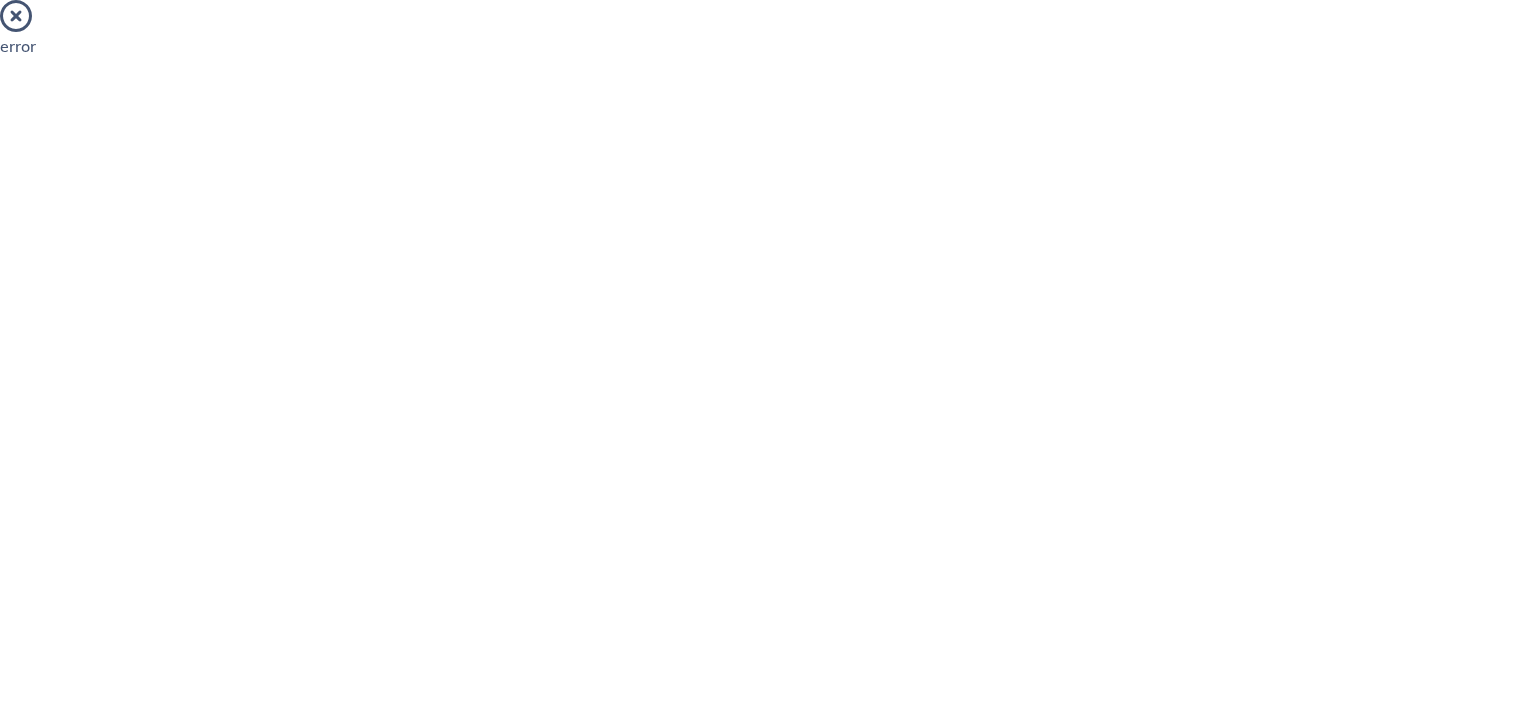 click at bounding box center (16, 16) 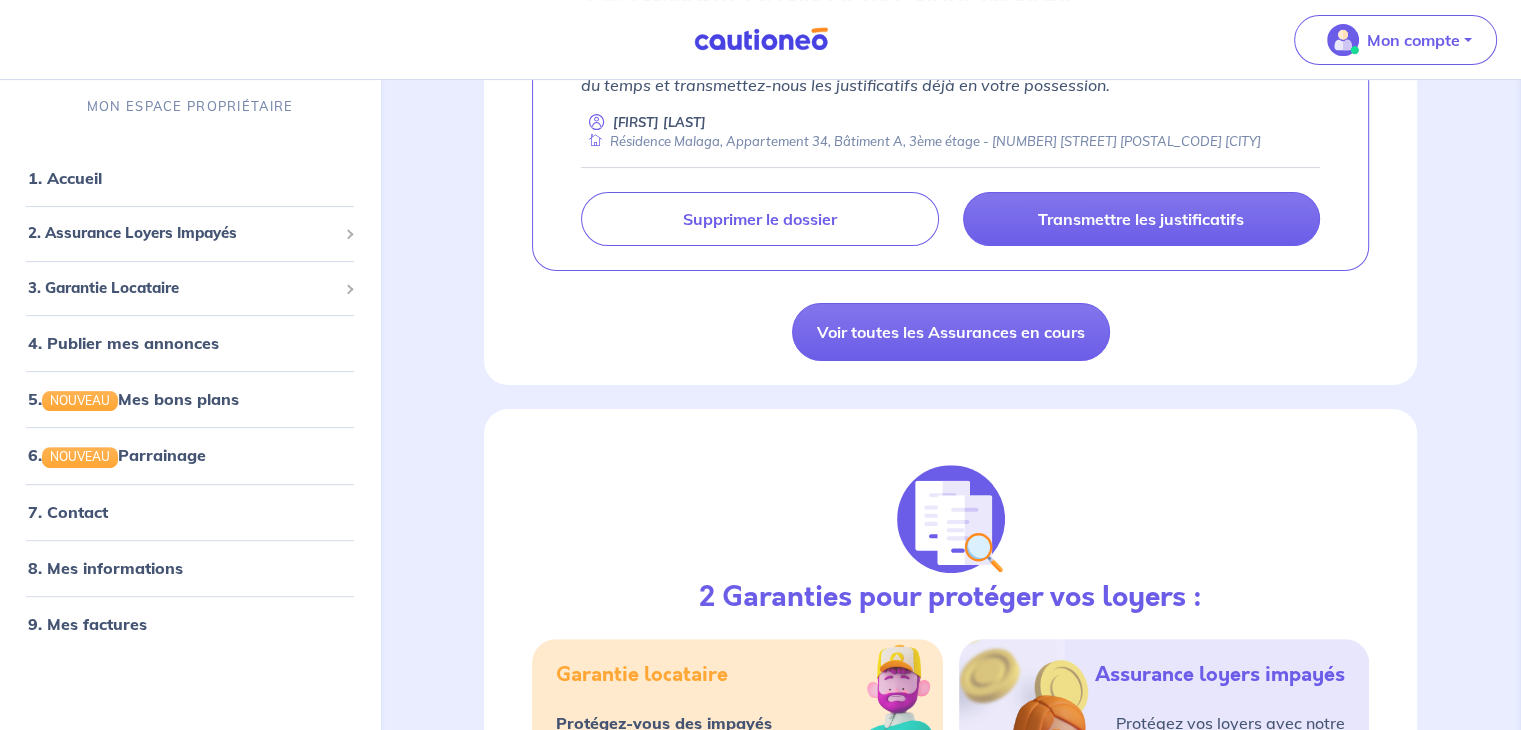 scroll, scrollTop: 522, scrollLeft: 0, axis: vertical 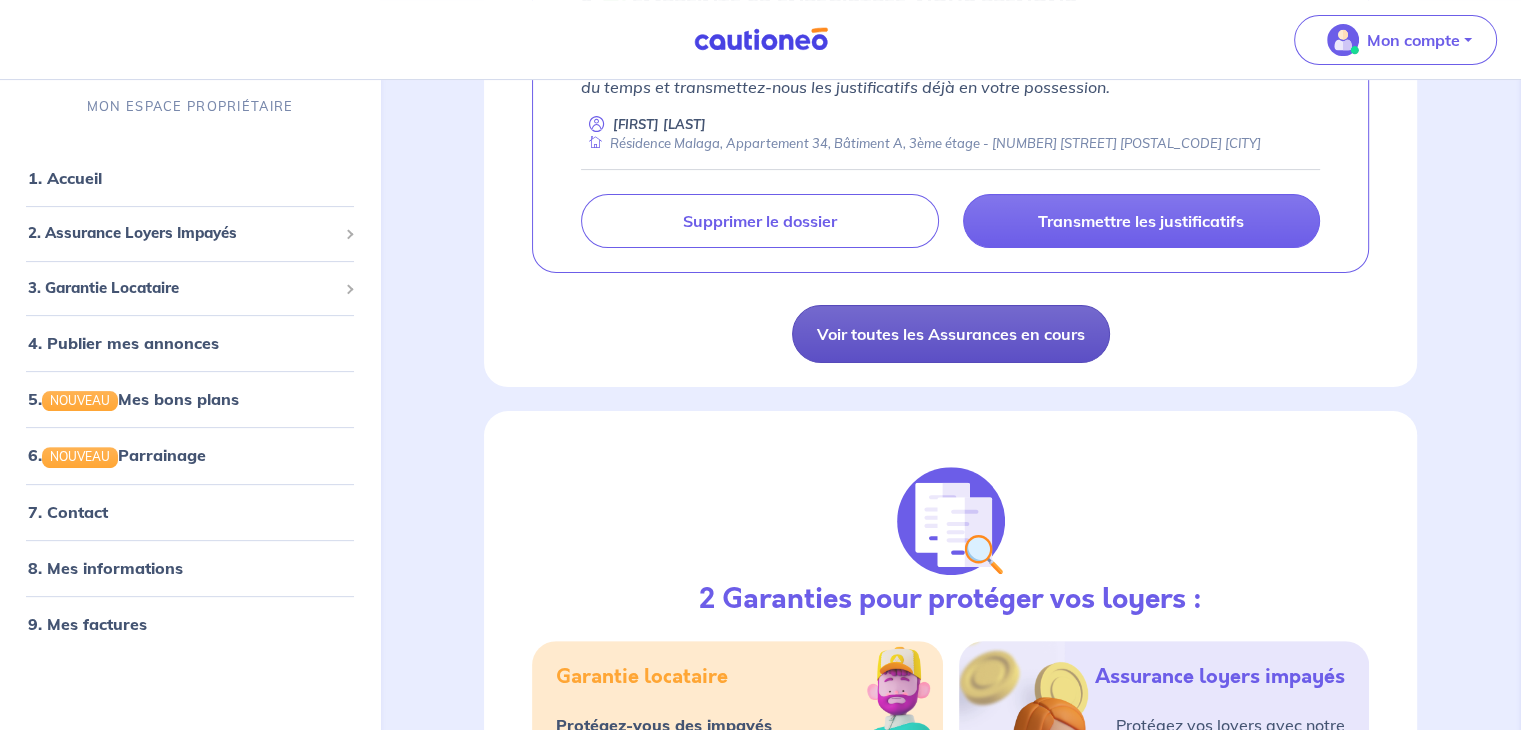 click on "Voir toutes les Assurances en cours" at bounding box center (951, 334) 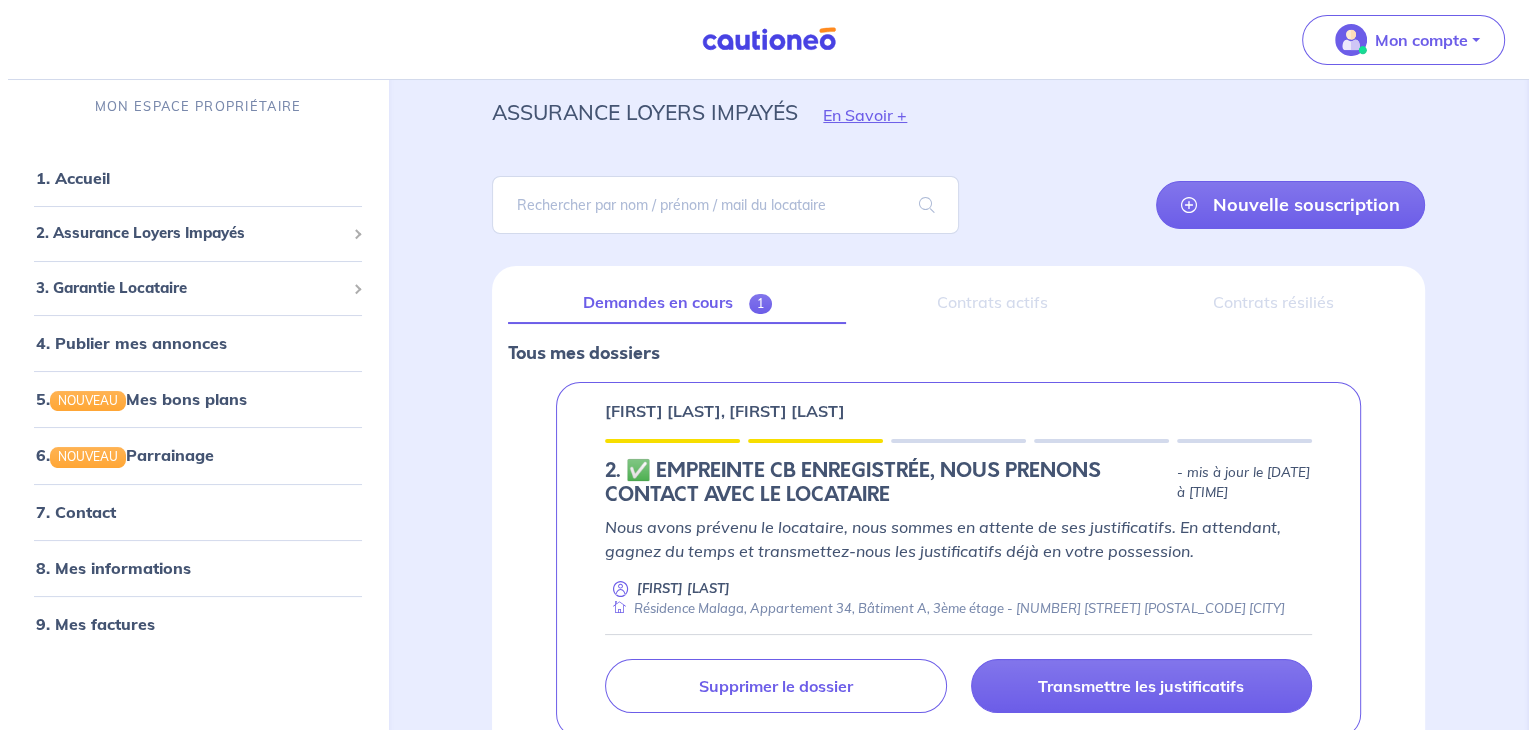 scroll, scrollTop: 160, scrollLeft: 0, axis: vertical 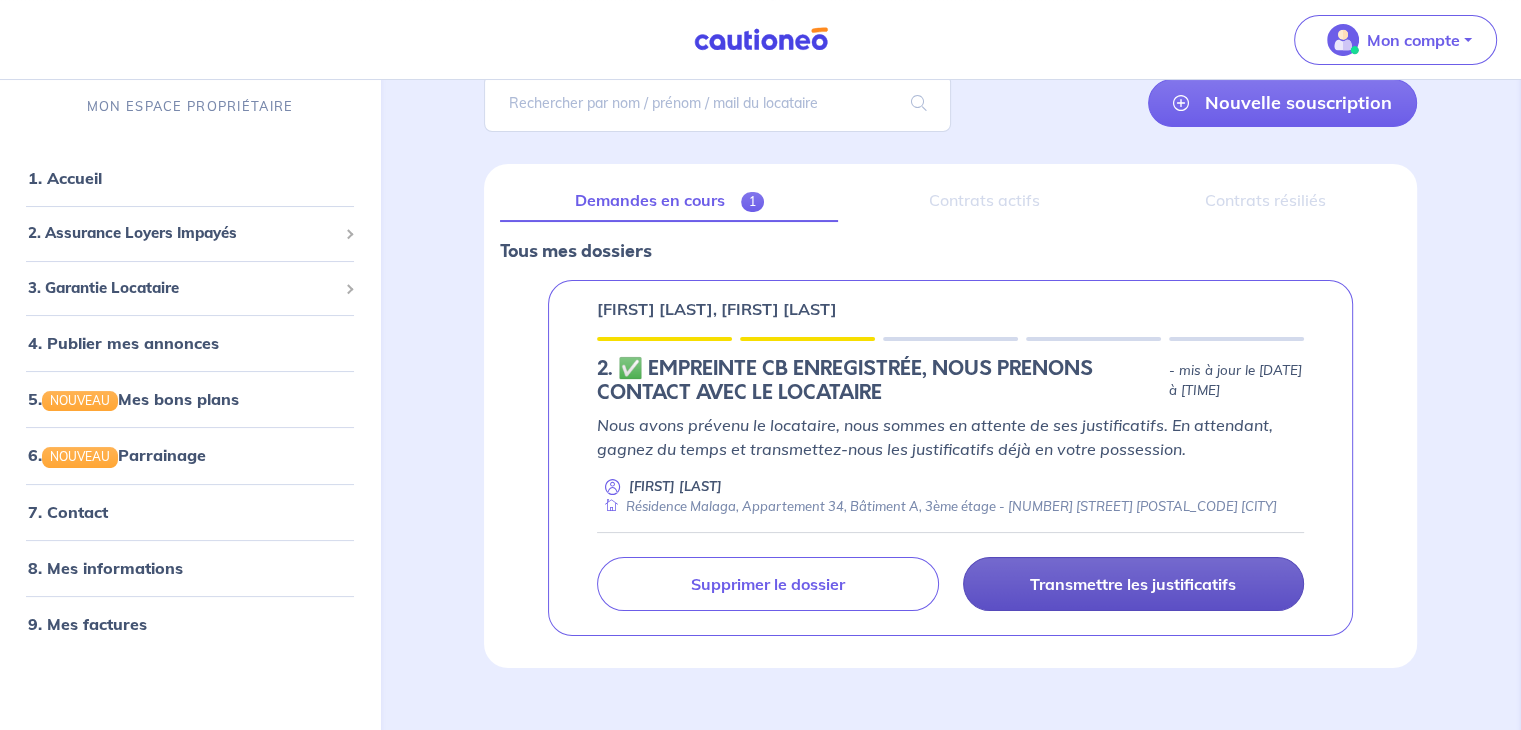 click on "Transmettre les justificatifs" at bounding box center [1133, 584] 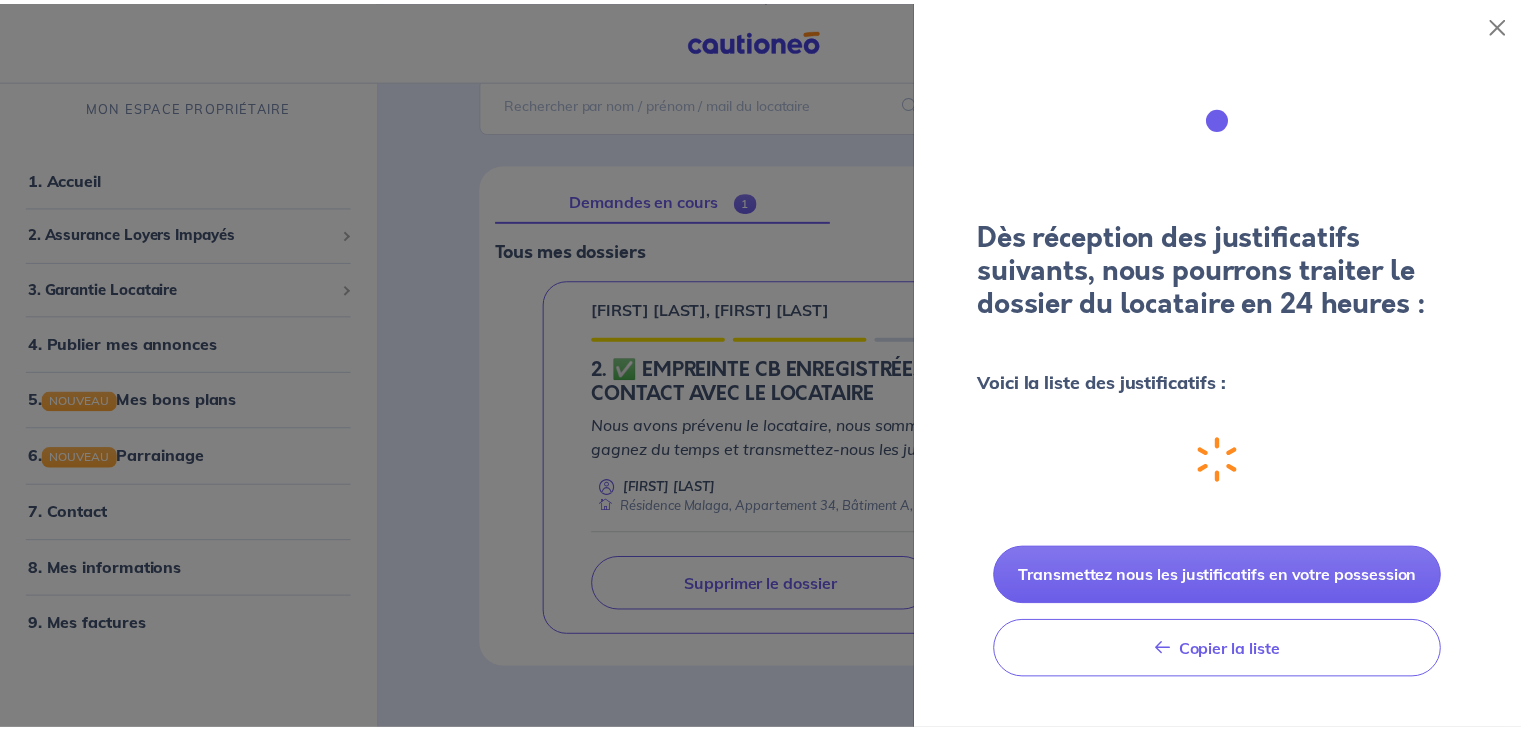 scroll, scrollTop: 0, scrollLeft: 0, axis: both 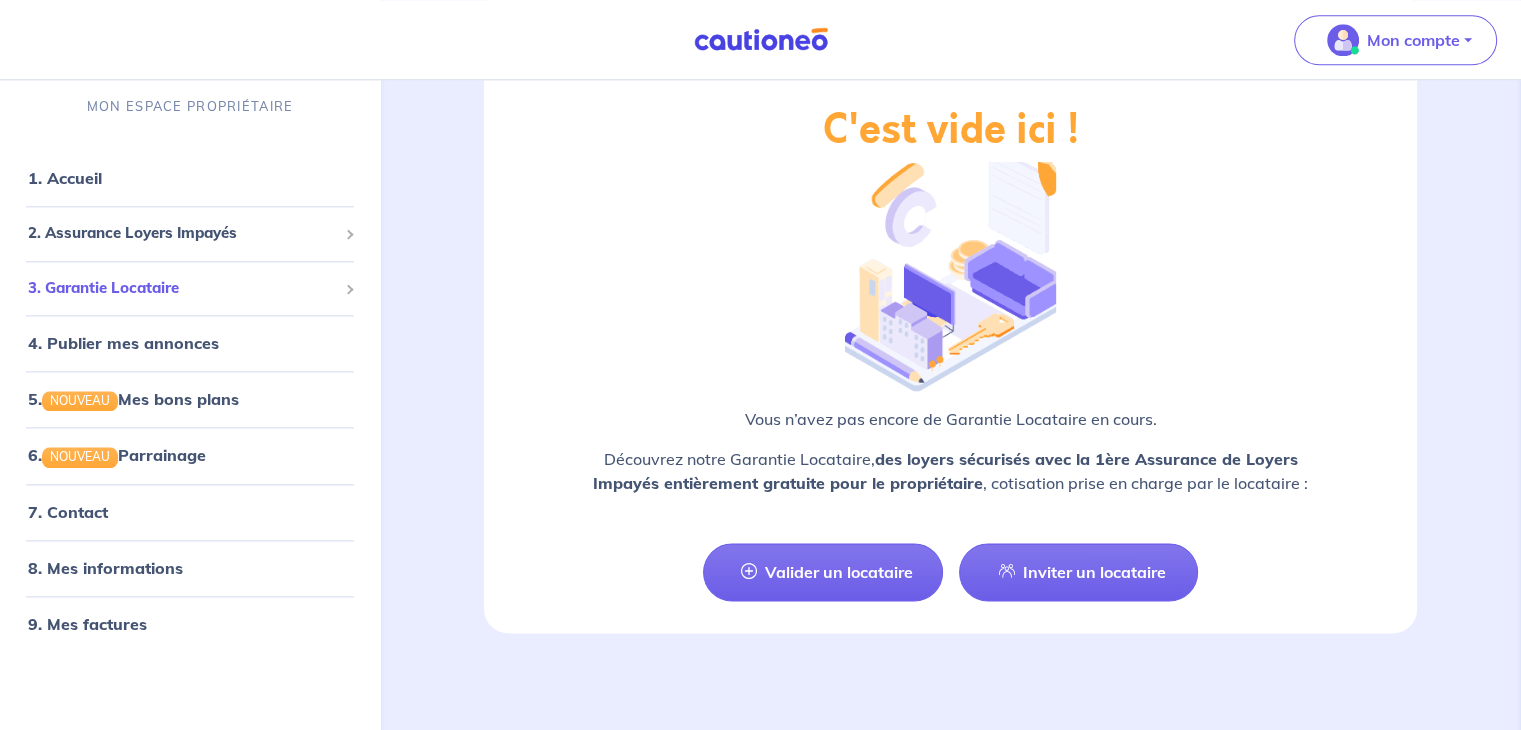 click on "3. Garantie Locataire" at bounding box center [182, 288] 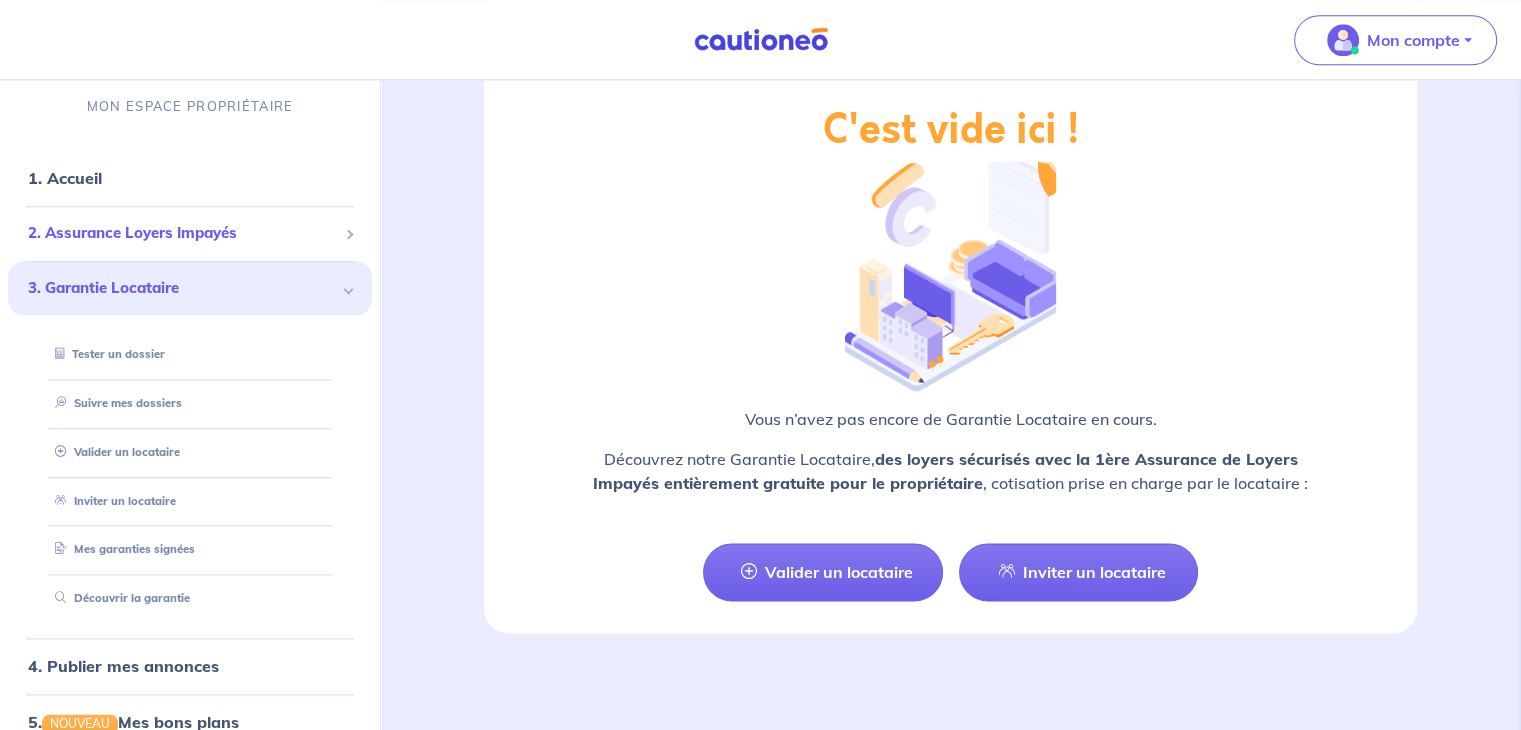 click on "2. Assurance Loyers Impayés" at bounding box center [182, 233] 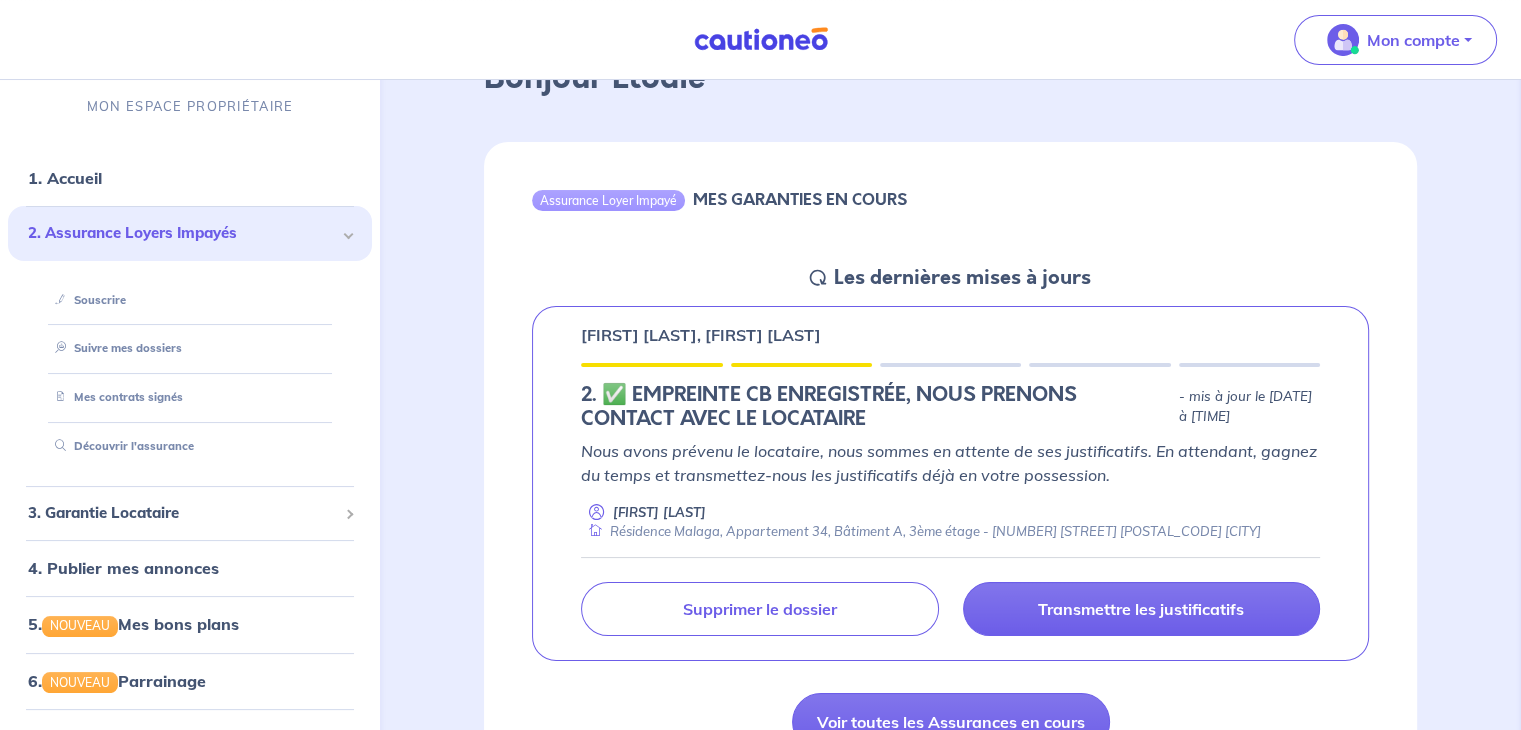 scroll, scrollTop: 0, scrollLeft: 0, axis: both 